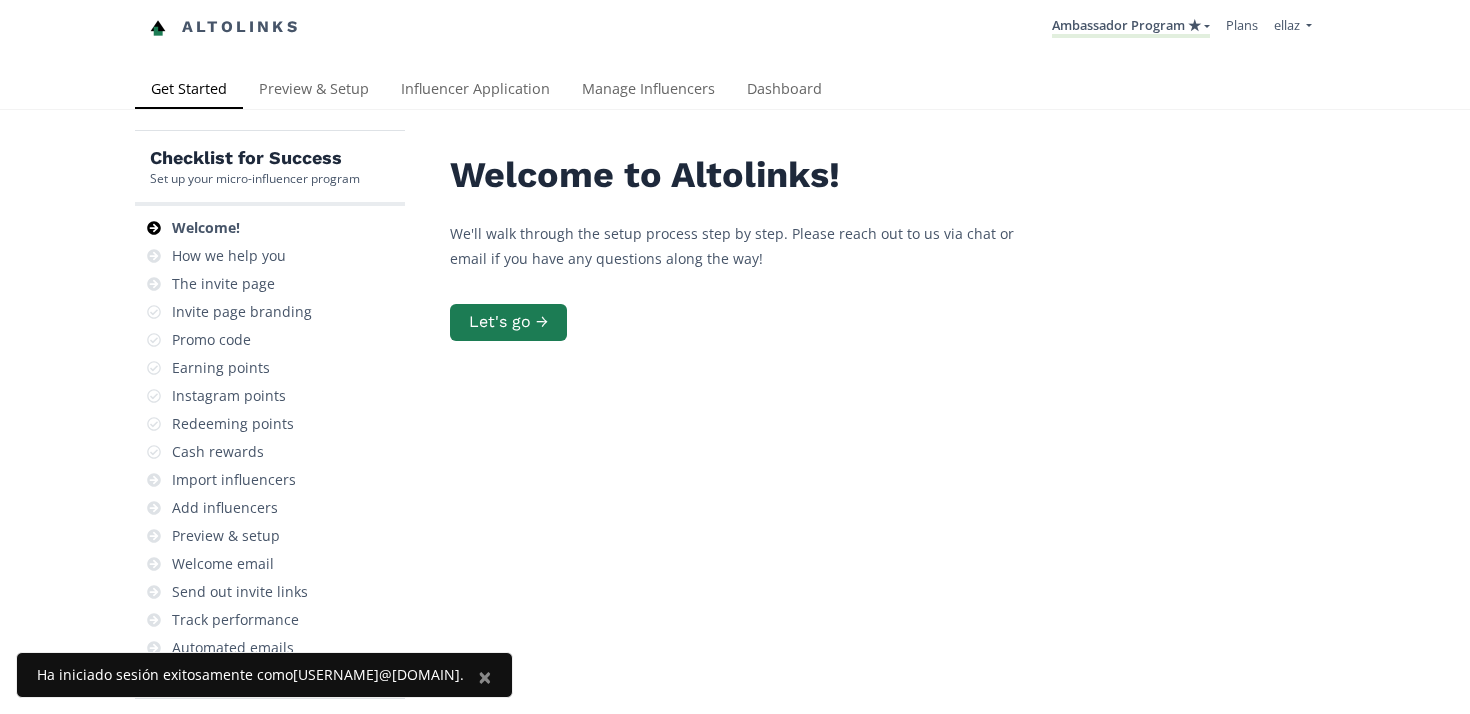 scroll, scrollTop: 0, scrollLeft: 0, axis: both 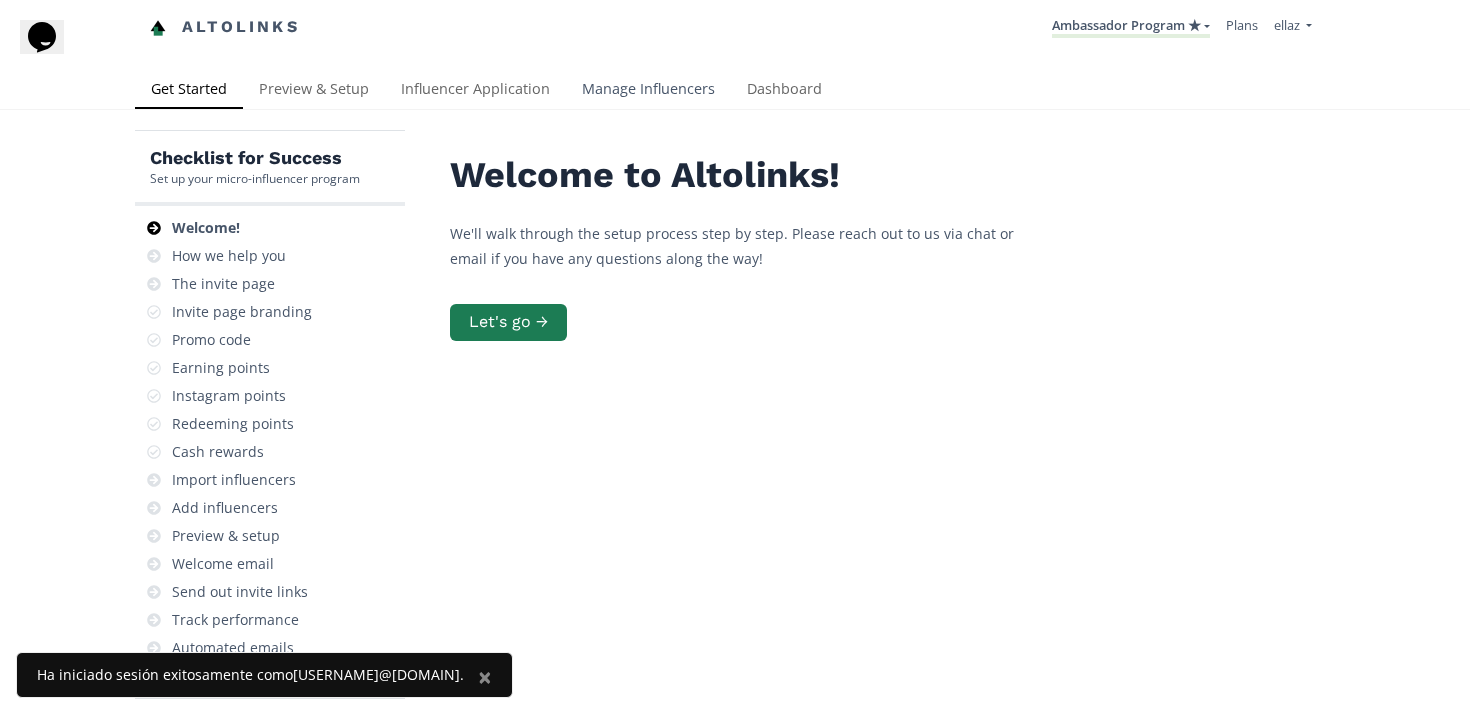click on "Manage Influencers" at bounding box center [648, 91] 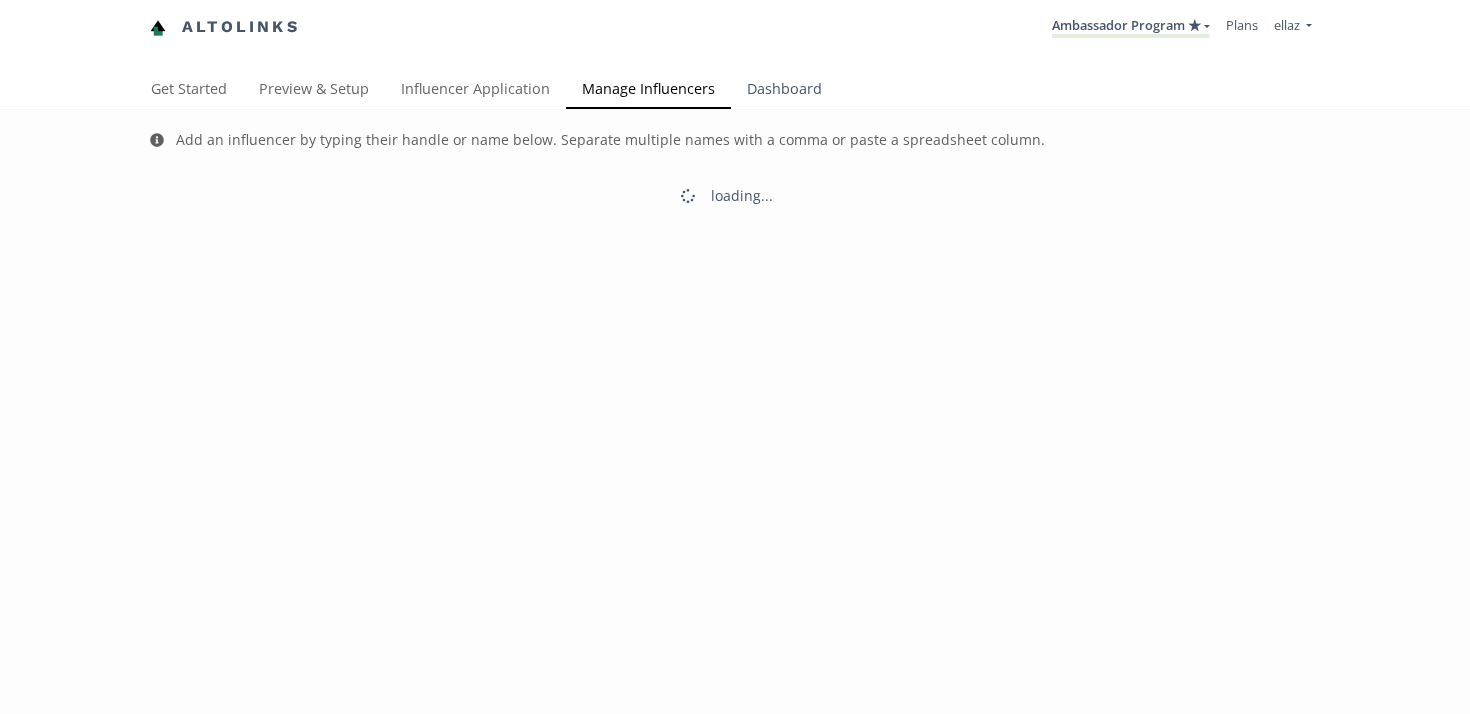scroll, scrollTop: 0, scrollLeft: 0, axis: both 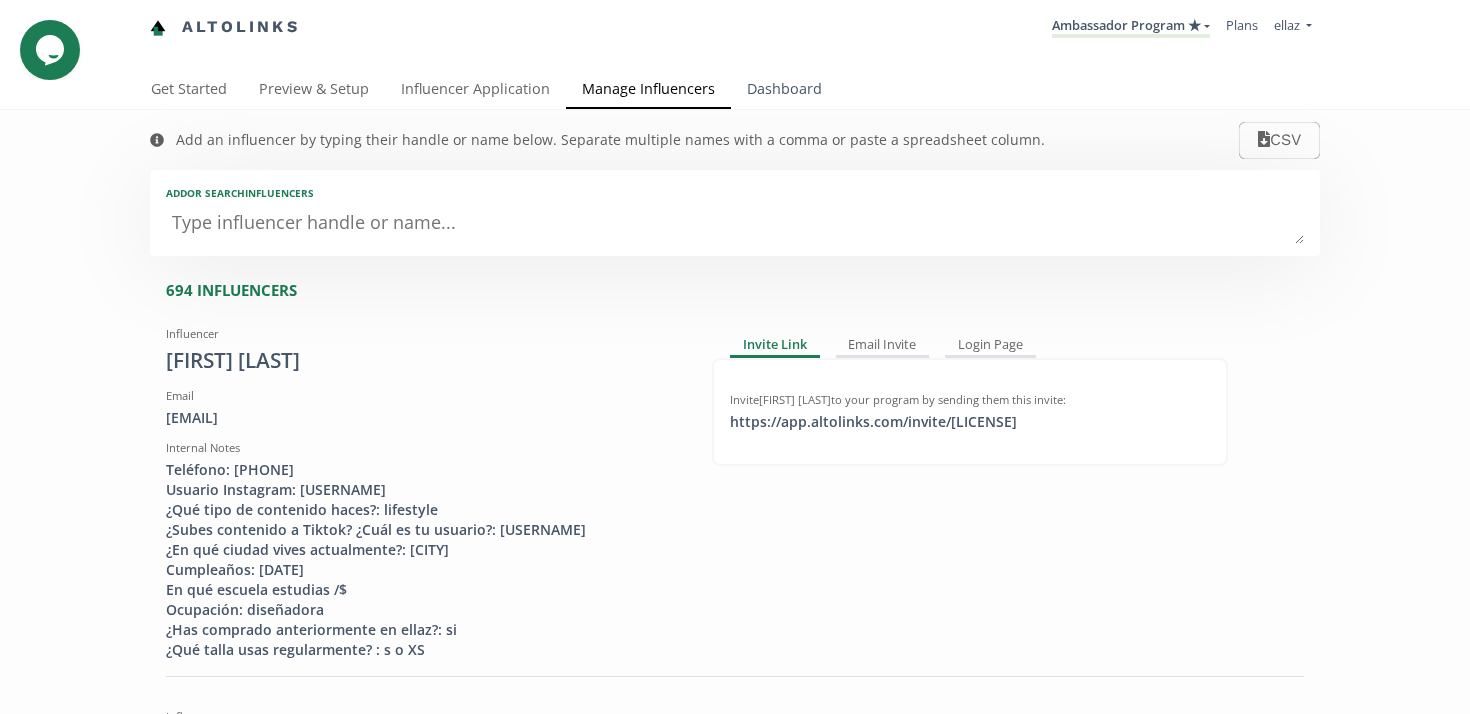 click on "Dashboard" at bounding box center [784, 91] 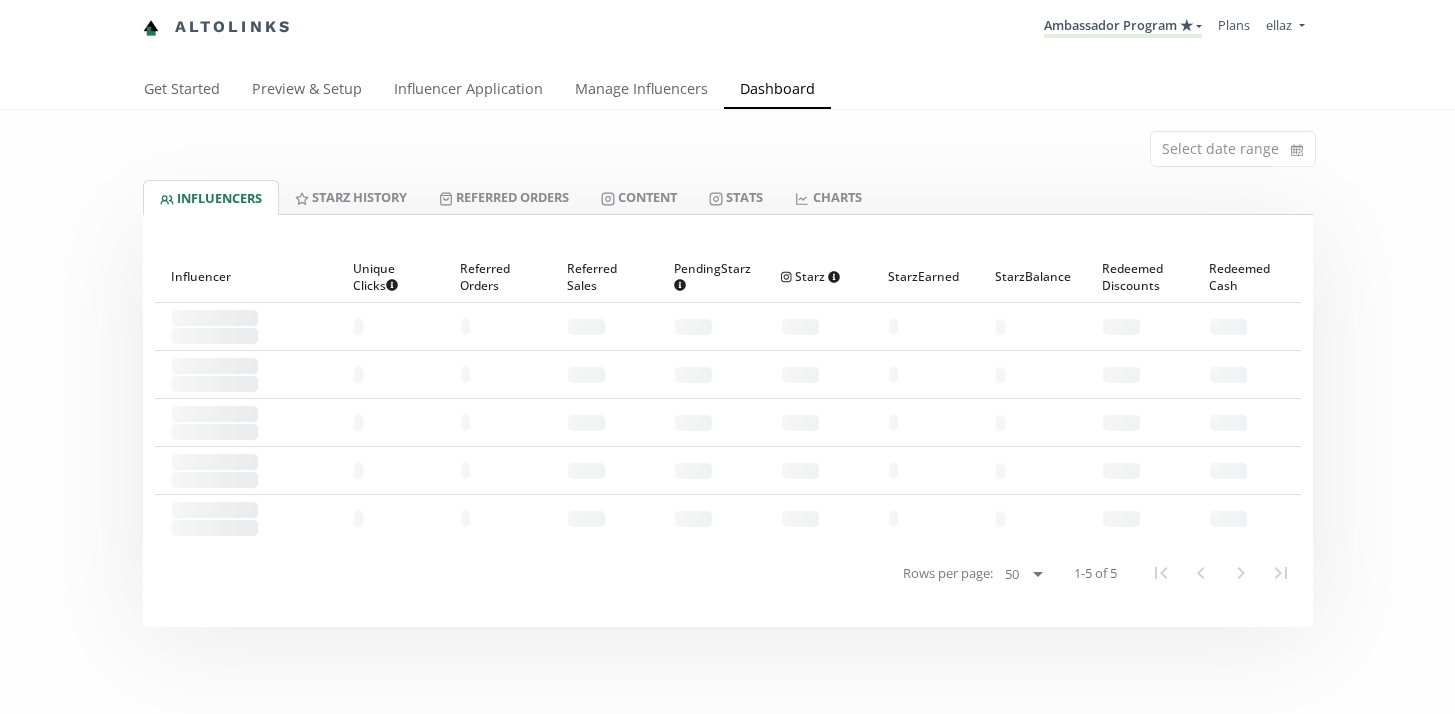 scroll, scrollTop: 0, scrollLeft: 0, axis: both 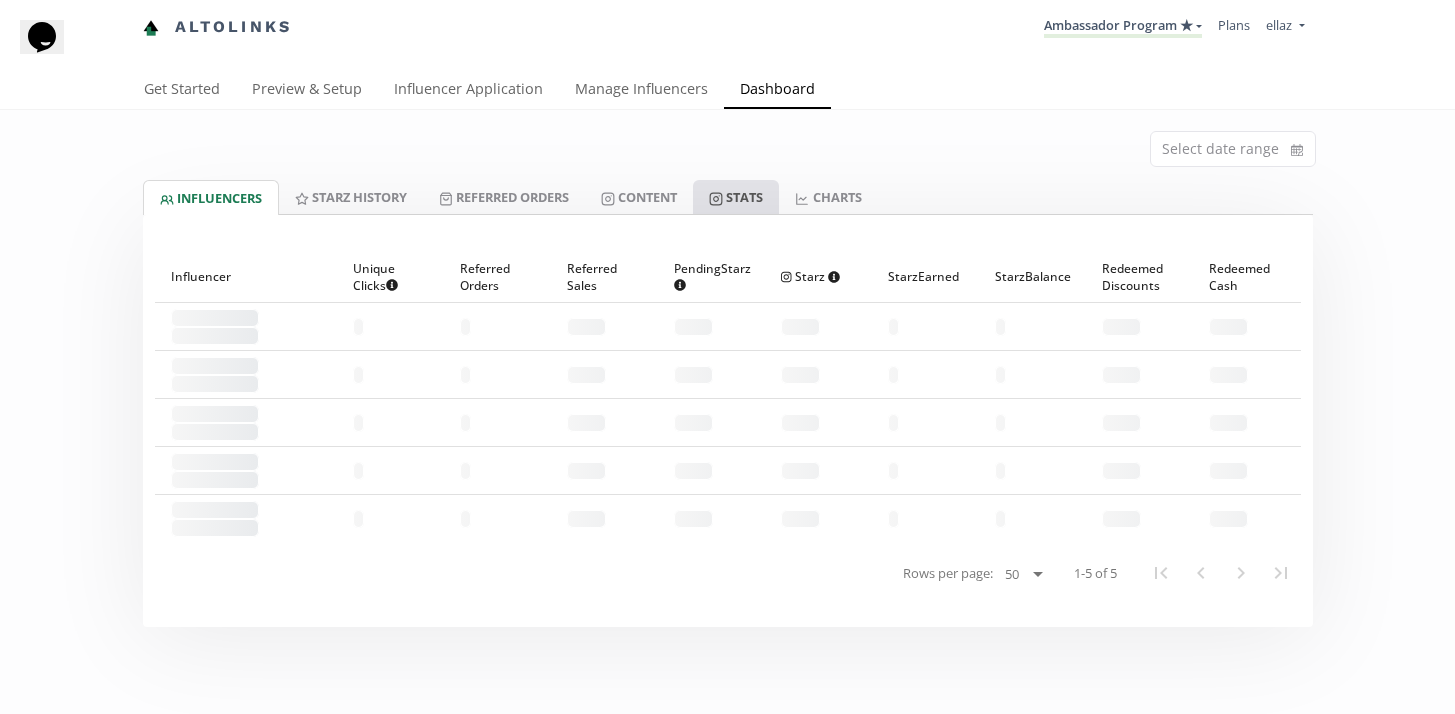 click on "Stats" at bounding box center [736, 197] 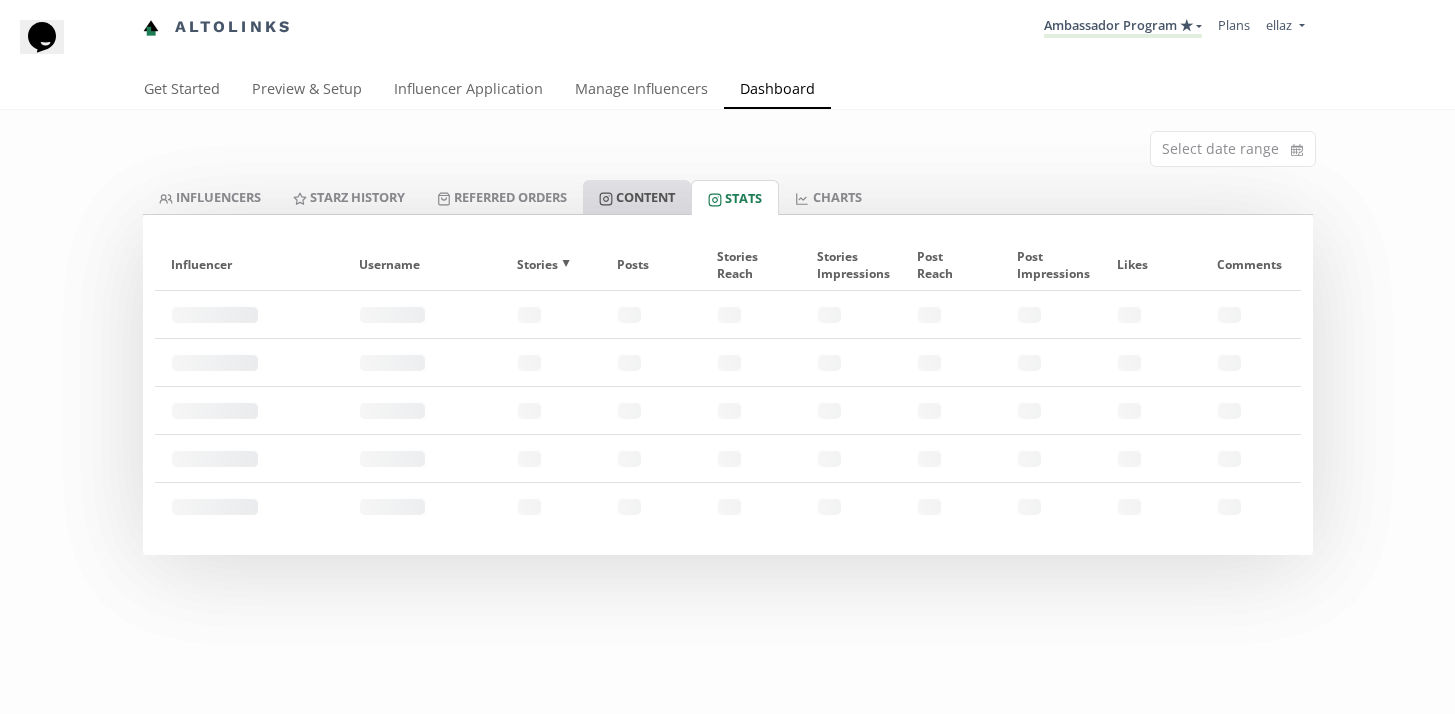 click on "Content" at bounding box center [637, 197] 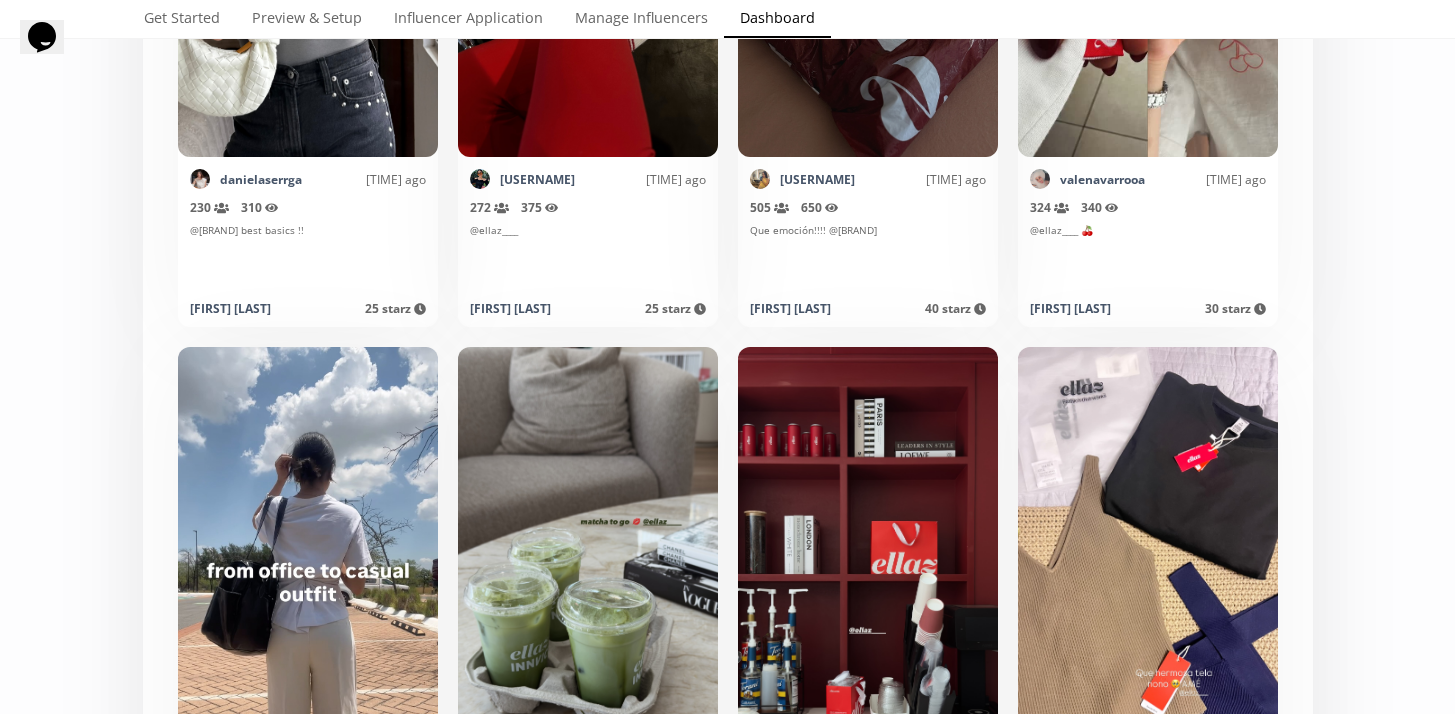 scroll, scrollTop: 1844, scrollLeft: 0, axis: vertical 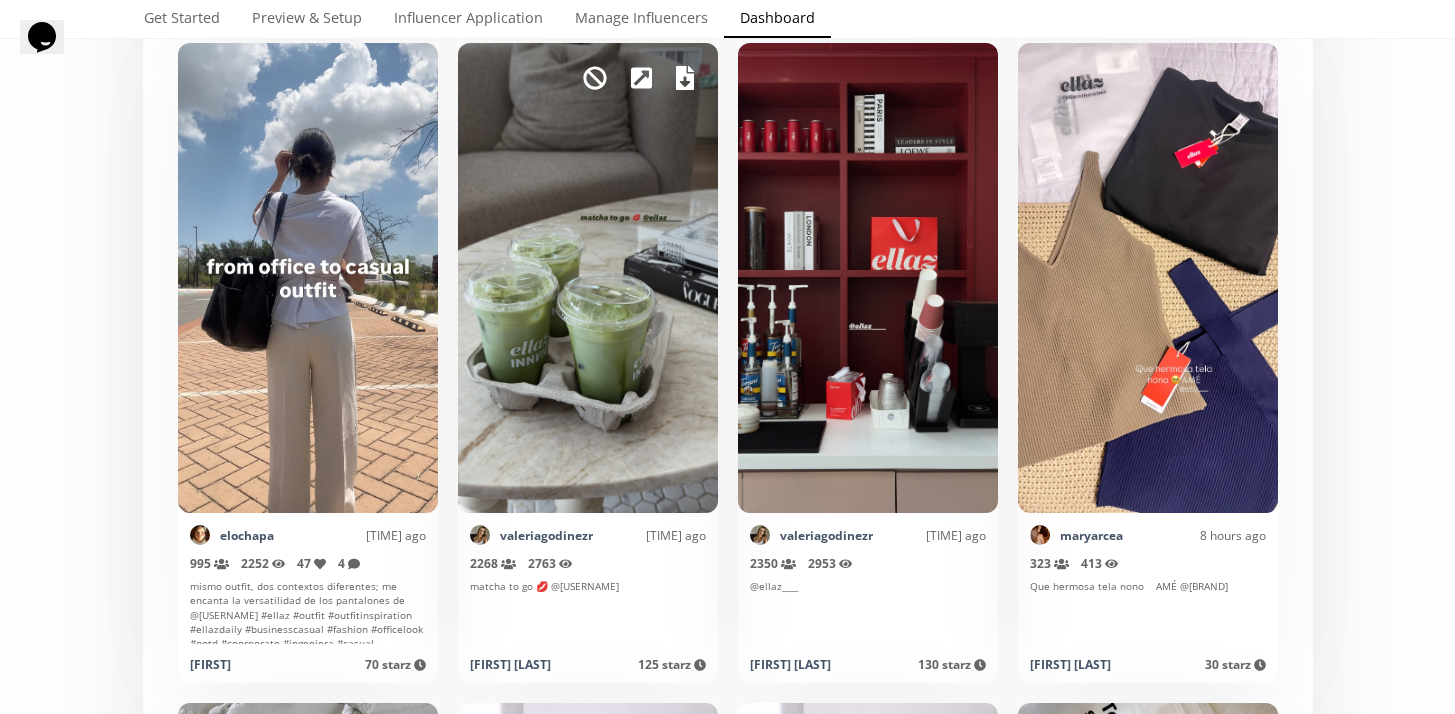 click 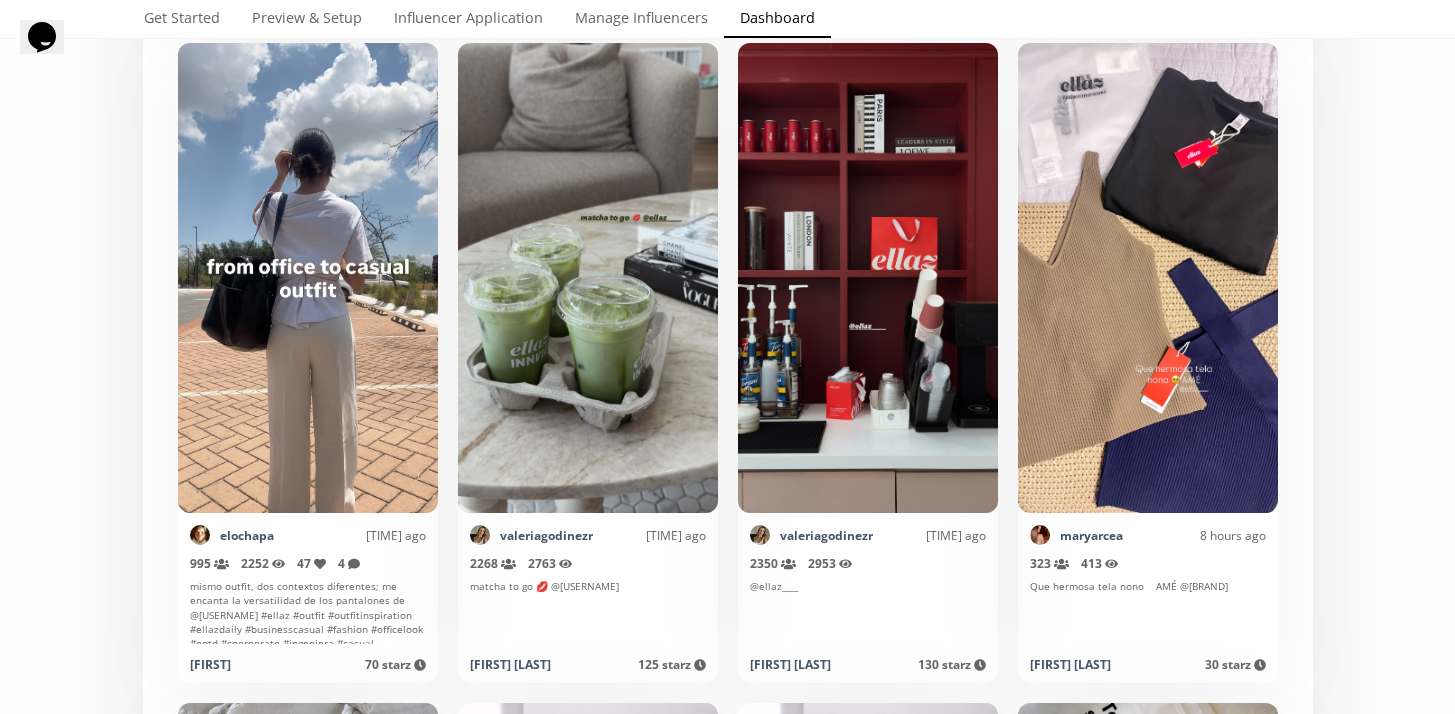 click on "Select date range INFLUENCERS Starz HISTORY Referred Orders Content Stats CHARTS INFLUENCERS Starz HISTORY Referred Orders Content Stats CHARTS Organic content from influencers tagging your brand on Instagram. < Page  1  of  151 >  Export   page Mark as invalid so that no points awarded. elochapa 2 hours ago 215   Reach (unique views) 302   Impressions @ellaz____  #ellazdaily Eloísa  25 starz   Points awarded in 19 hours Mark as invalid so that no points awarded. jimenaugaldel 2 hours ago 171   Reach (unique views) 181   Impressions Con top de @ellaz____ Jimena Ugalde 20 starz   Points awarded in 19 hours Mark as invalid so that no points awarded. jimenaugaldel 2 hours ago 346   Reach (unique views) 680   Impressions 16   Likes 2   Commnets Básicos @ellaz____
#fashion #ootd #fashionblogger #grwm #inspo #cdmx #trends #ootdfashion Jimena Ugalde 40 starz   Points awarded in 5 days Mark as invalid so that no points awarded. danielaserrga 3 hours ago 191   Reach (unique views) 255   Impressions @ellaz____ !!" at bounding box center (727, 3609) 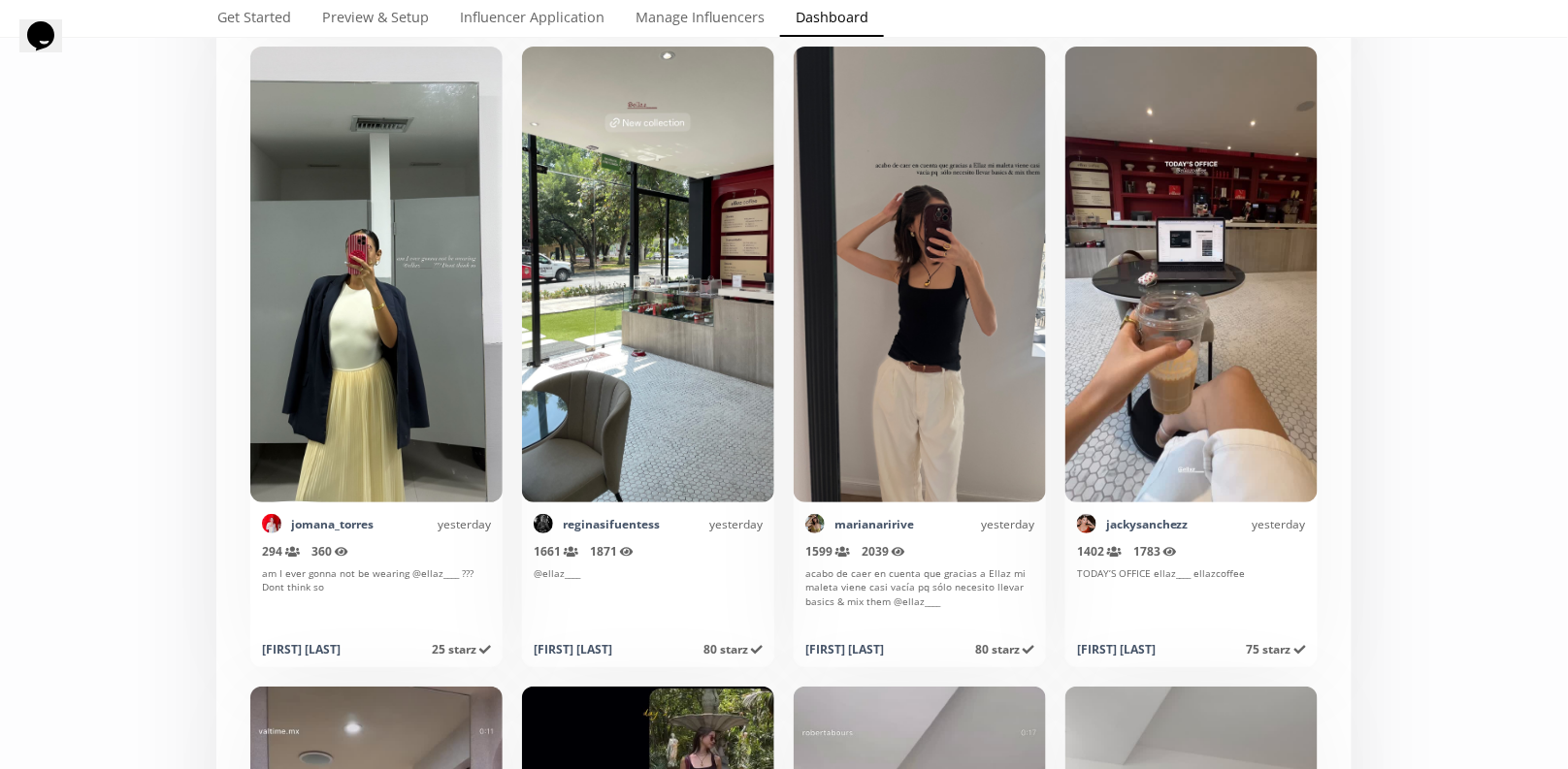 scroll, scrollTop: 6903, scrollLeft: 0, axis: vertical 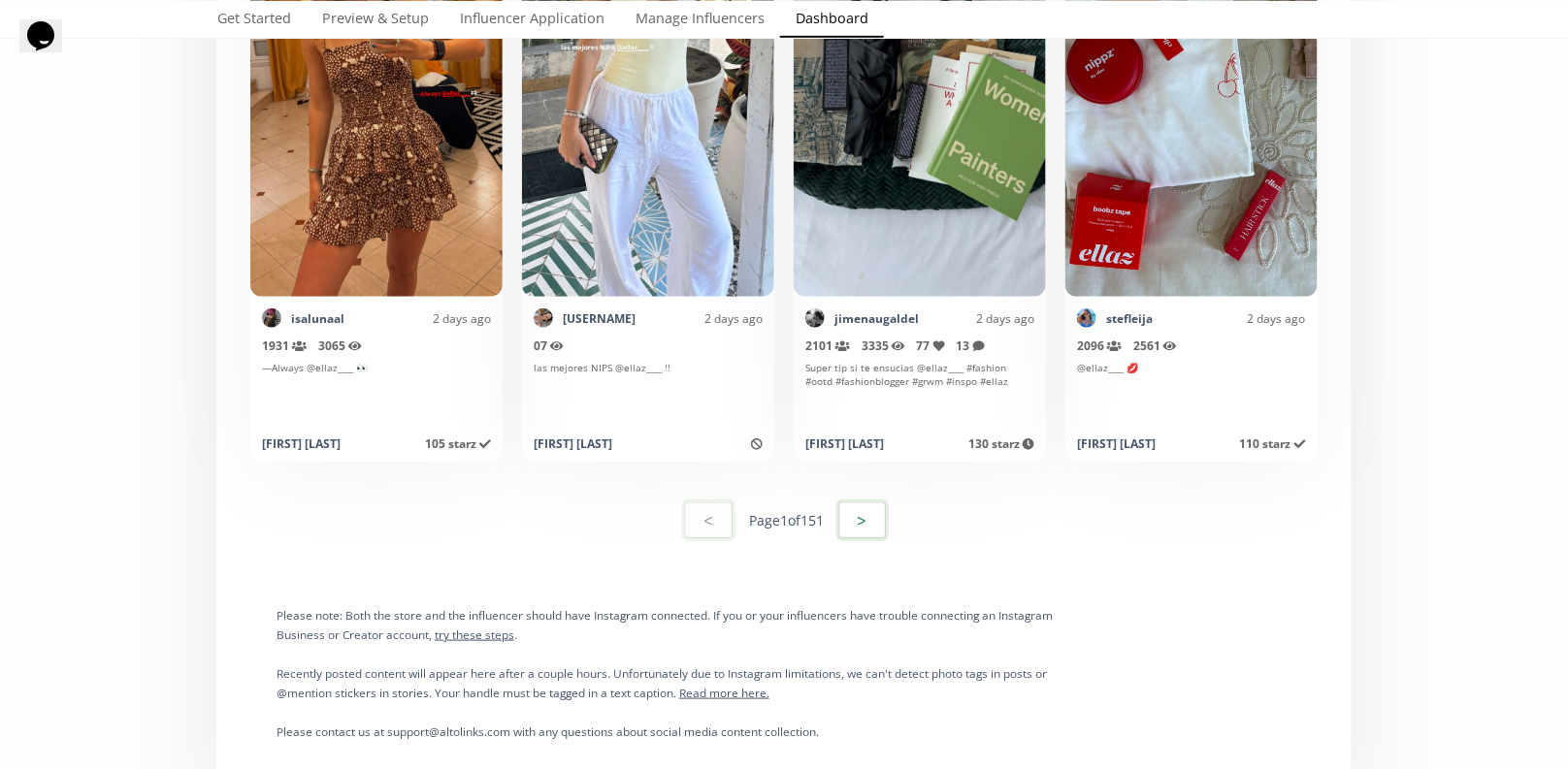 click on ">" at bounding box center (863, 520) 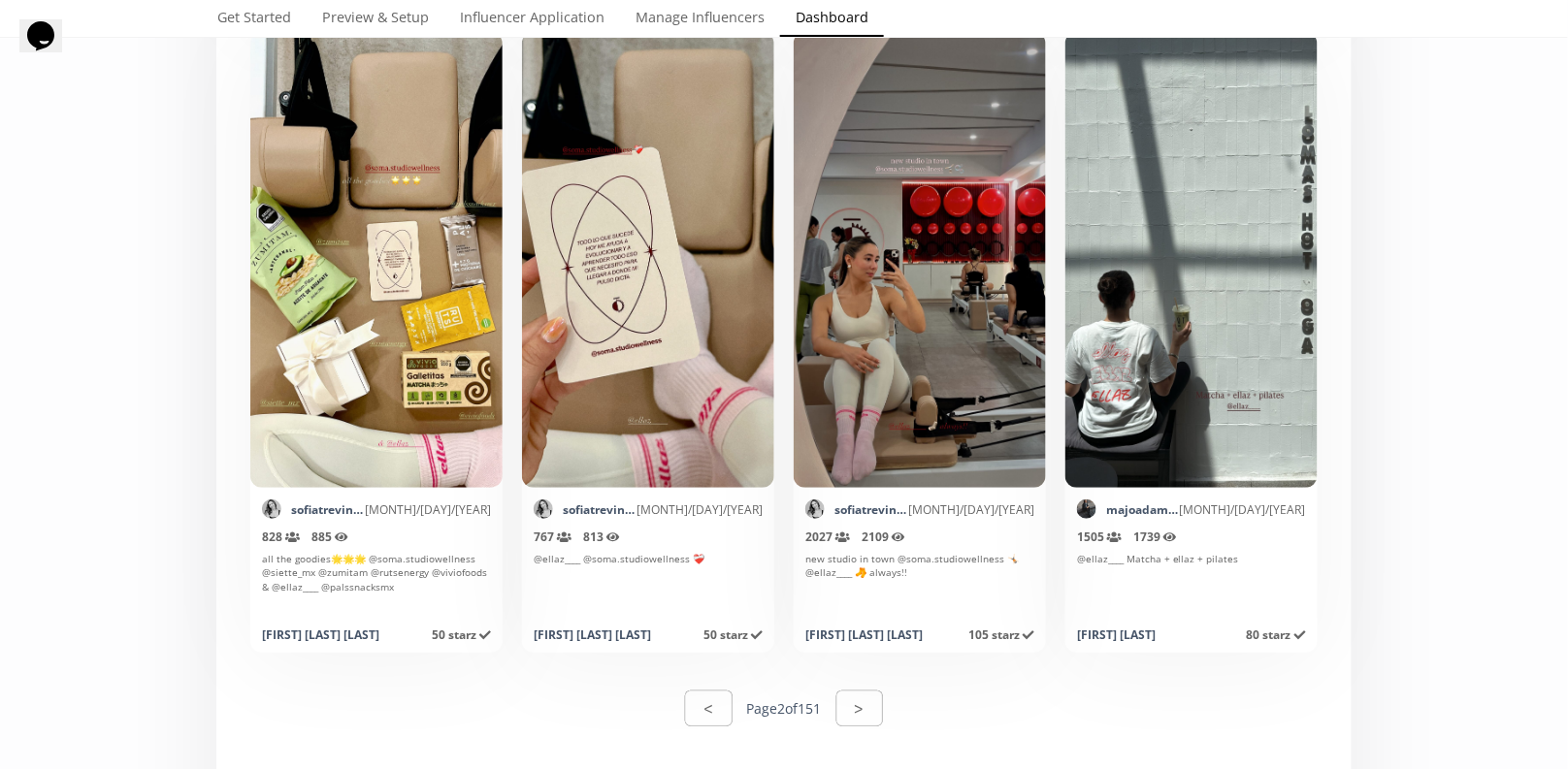 scroll, scrollTop: 9558, scrollLeft: 0, axis: vertical 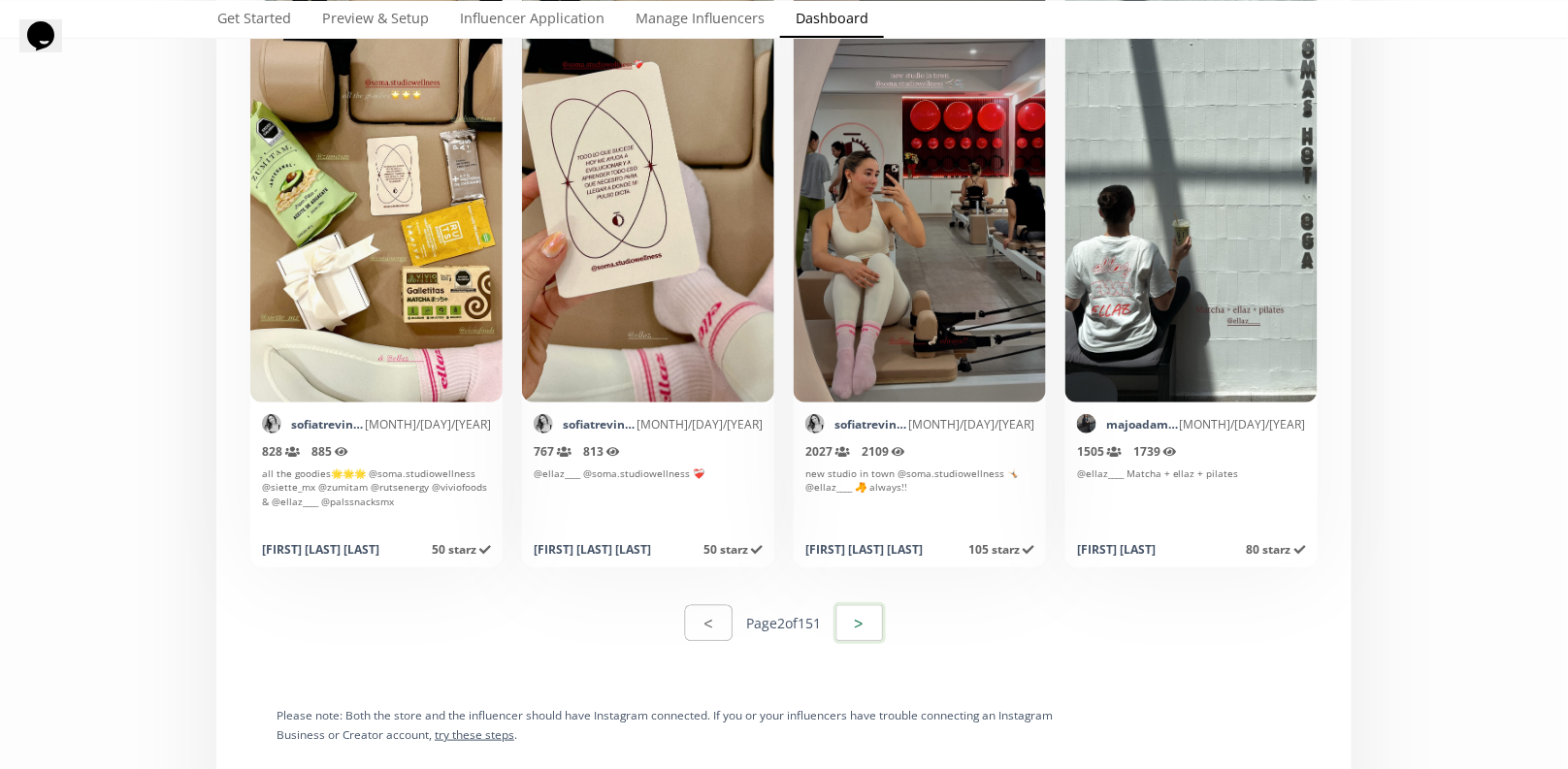 click on ">" at bounding box center (860, 623) 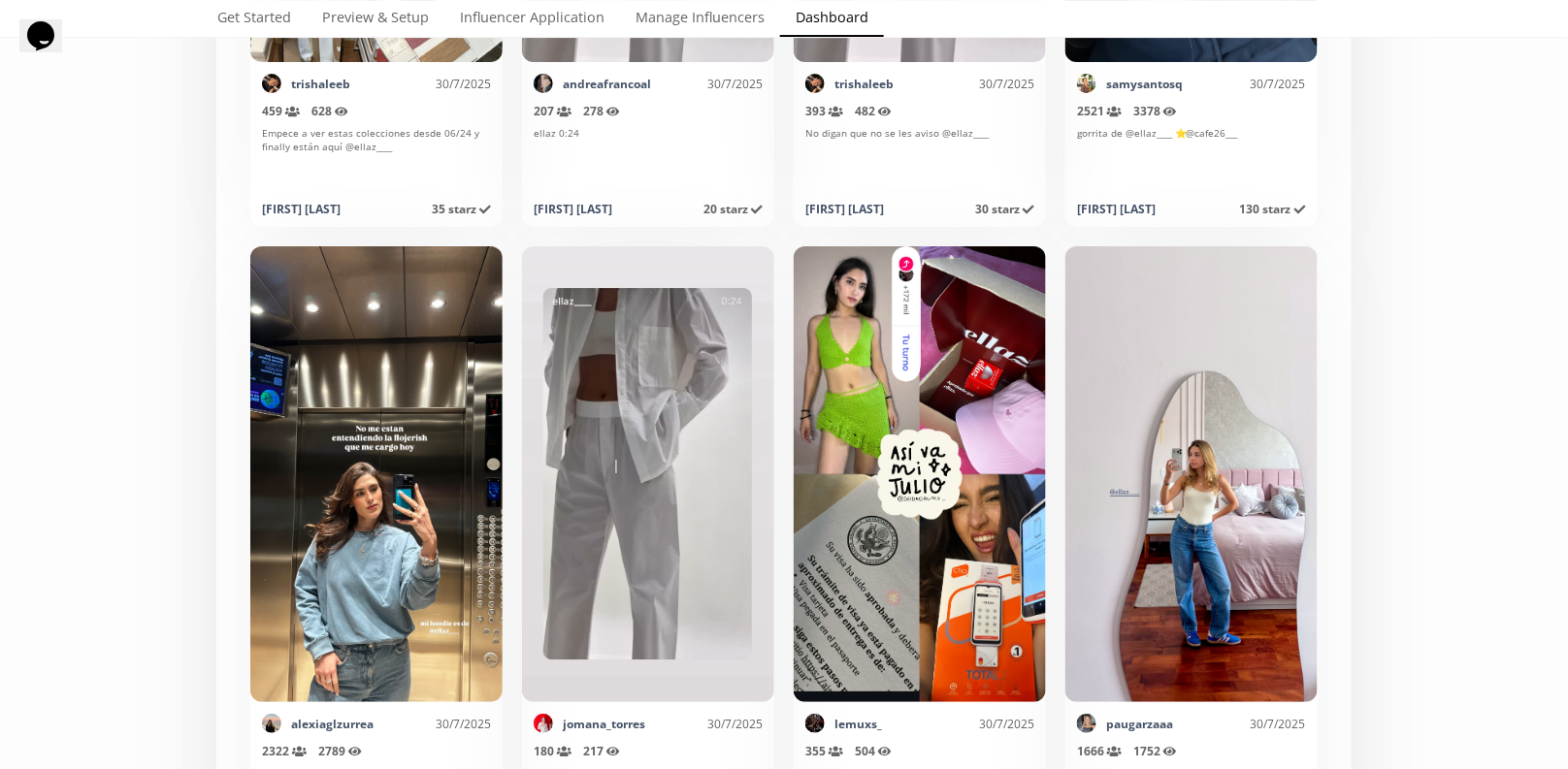 scroll, scrollTop: 9586, scrollLeft: 0, axis: vertical 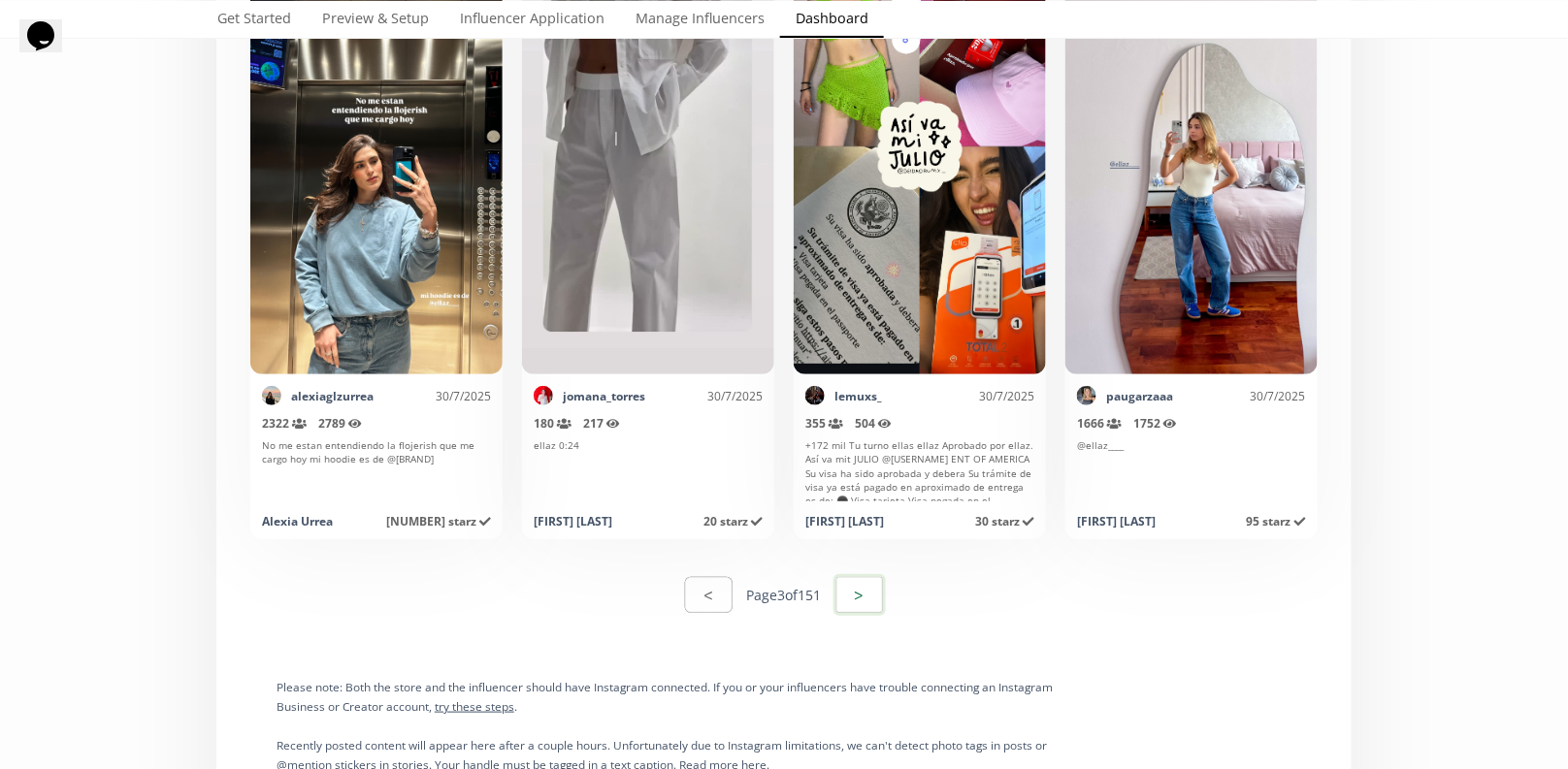 click on ">" at bounding box center [860, 594] 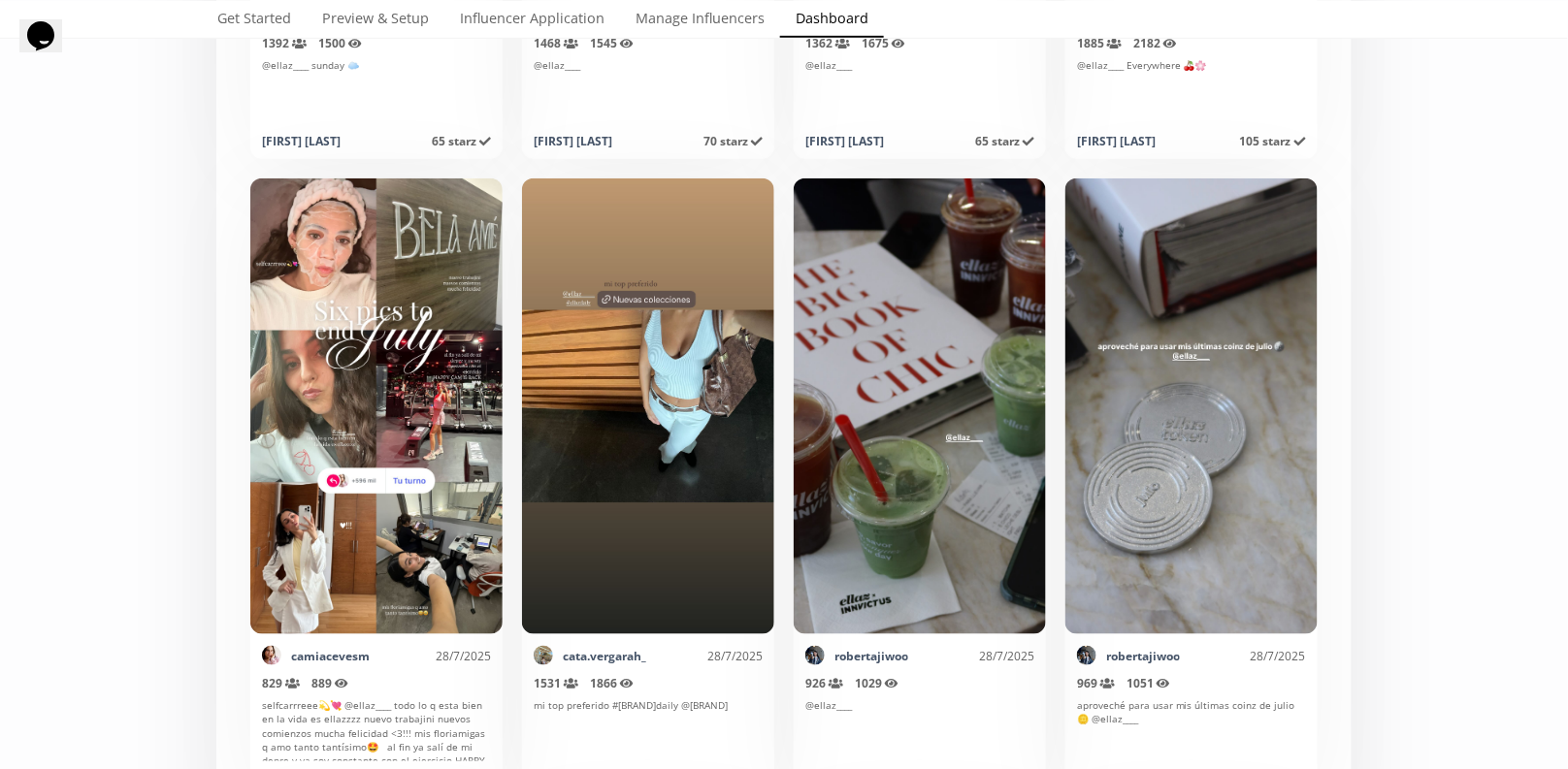 scroll, scrollTop: 7411, scrollLeft: 0, axis: vertical 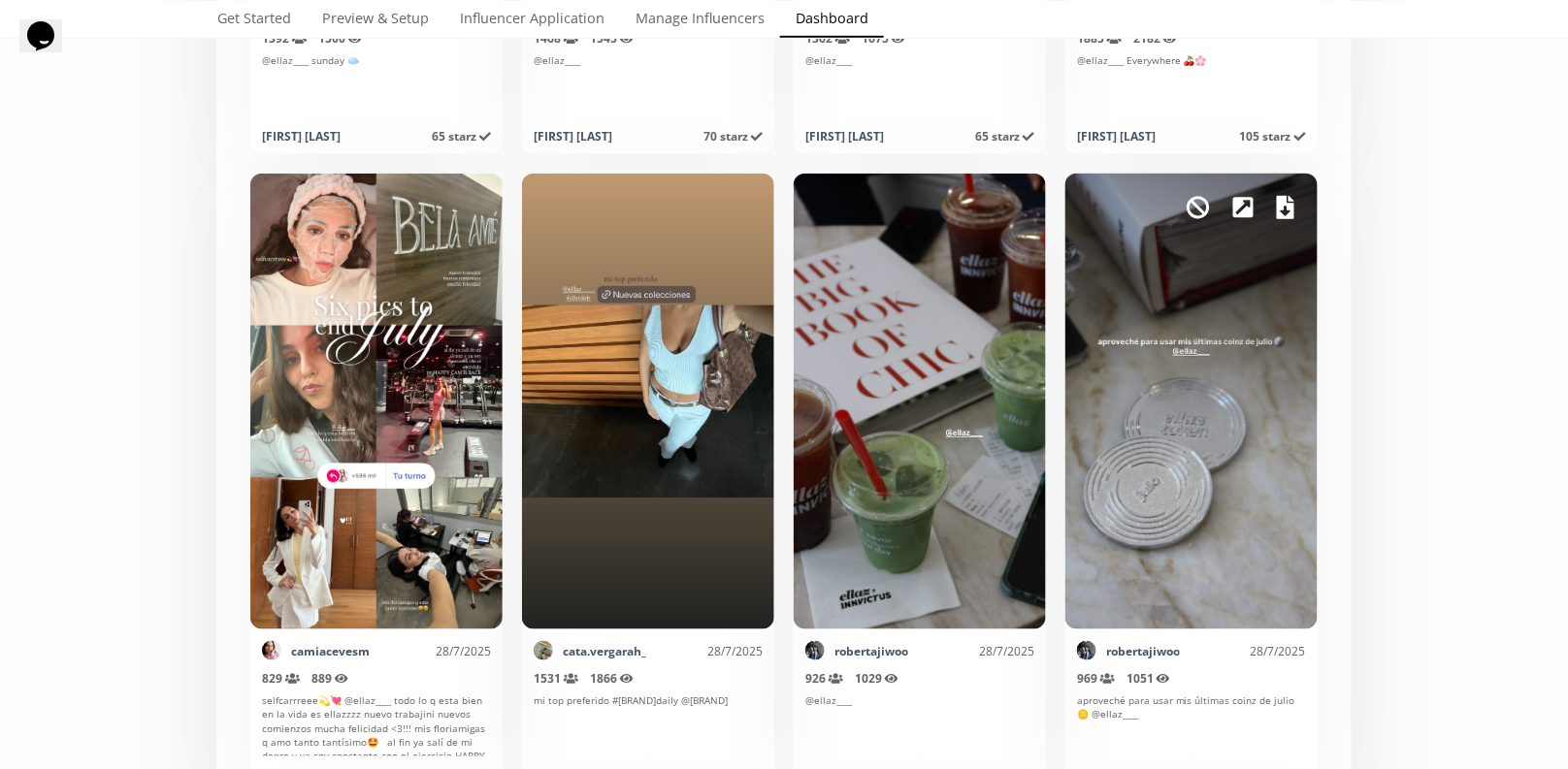 click 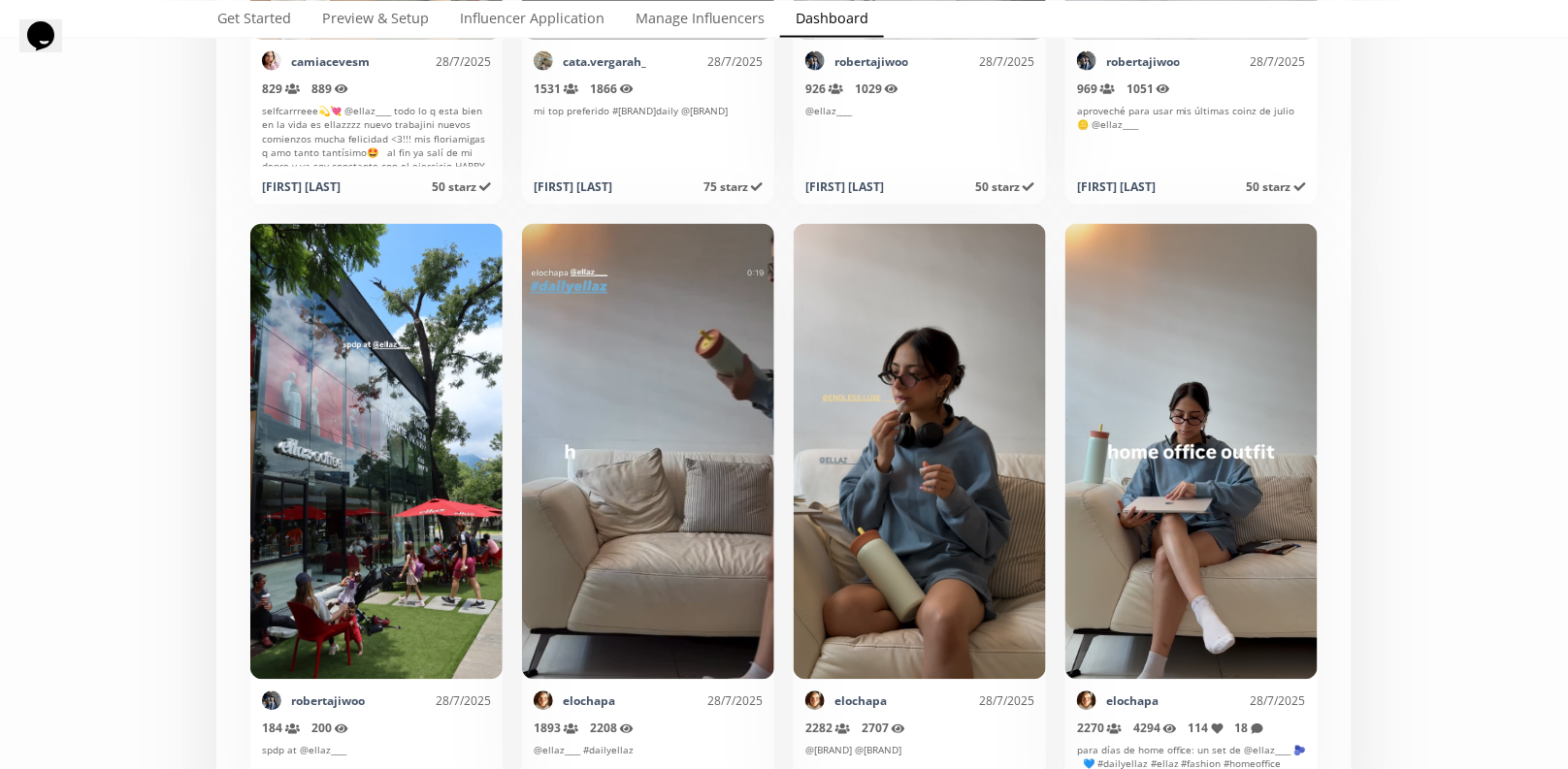 click on "Select date range INFLUENCERS Starz HISTORY Referred Orders Content Stats CHARTS INFLUENCERS Starz HISTORY Referred Orders Content Stats CHARTS Organic content from influencers tagging your brand on Instagram. < Page  4  of  151 >  Export   page Mark as invalid so that no points awarded. rencrdv 30/7/2025 309   Reach (unique views) 329   Impressions Always @ellaz____ 🥐🍓✨ Renata Córdova Tapia 25 starz   Points awarded 31/7/2025 Mark as invalid so that no points awarded. valwong_ 30/7/2025 1180   Reach (unique views) 1337   Impressions #ellazdaily @ellaz____ Valeria Wong 65 starz   Points awarded 31/7/2025 Mark as invalid so that no points awarded. pahopaz 30/7/2025 529   Reach (unique views) 559   Impressions @ellazcoffee
@ellaz____ Paola Aguilar Zamarron 40 starz   Points awarded 31/7/2025 Mark as invalid so that no points awarded. camille__rm 30/7/2025 2014   Reach (unique views) 2744   Impressions @ellaz____  #ellazdaily Camila Rodríguez  105 starz   Points awarded 31/7/2025 pahopaz 30/7/2025 471" at bounding box center (784, -2718) 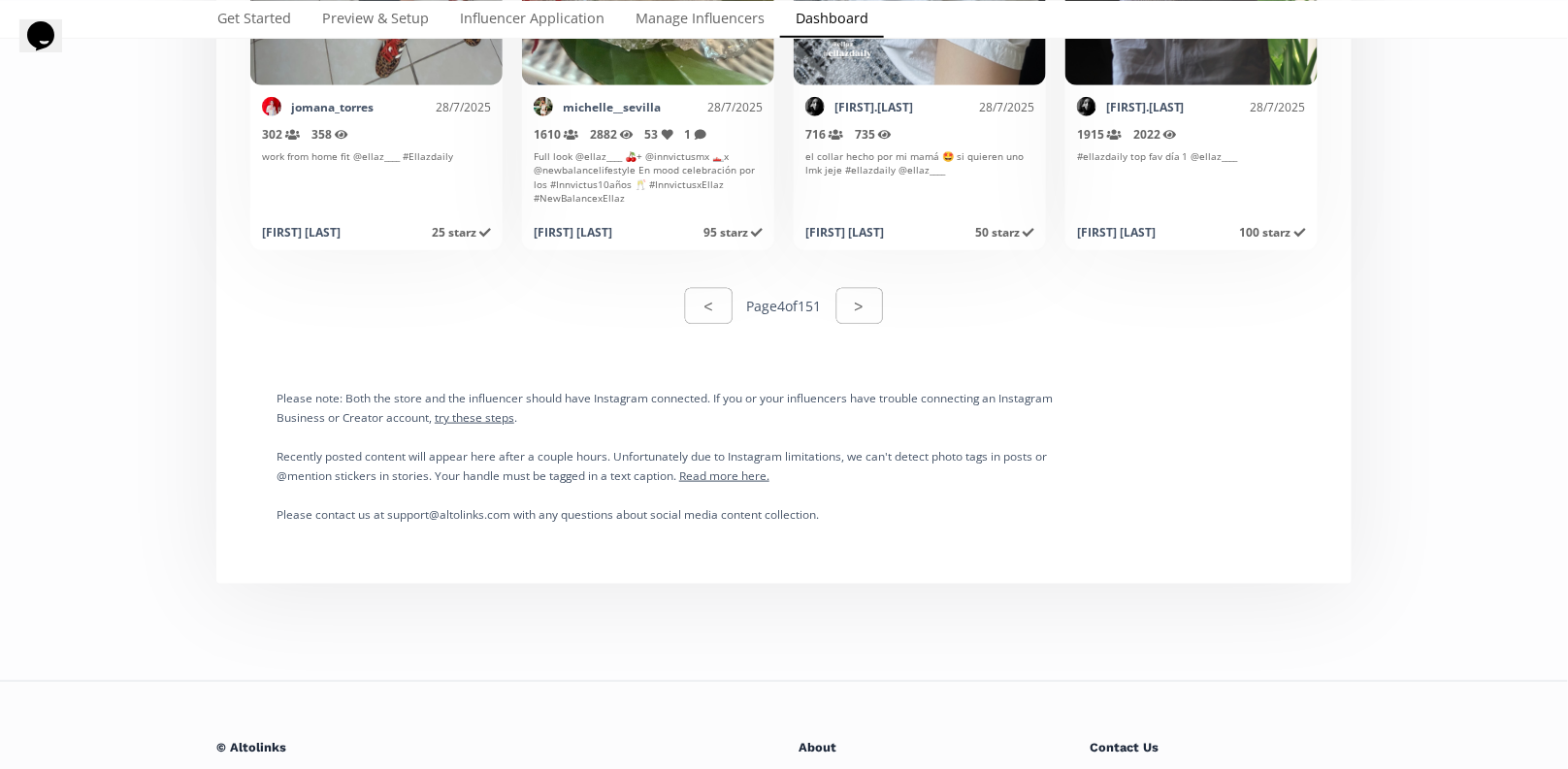 scroll, scrollTop: 9950, scrollLeft: 0, axis: vertical 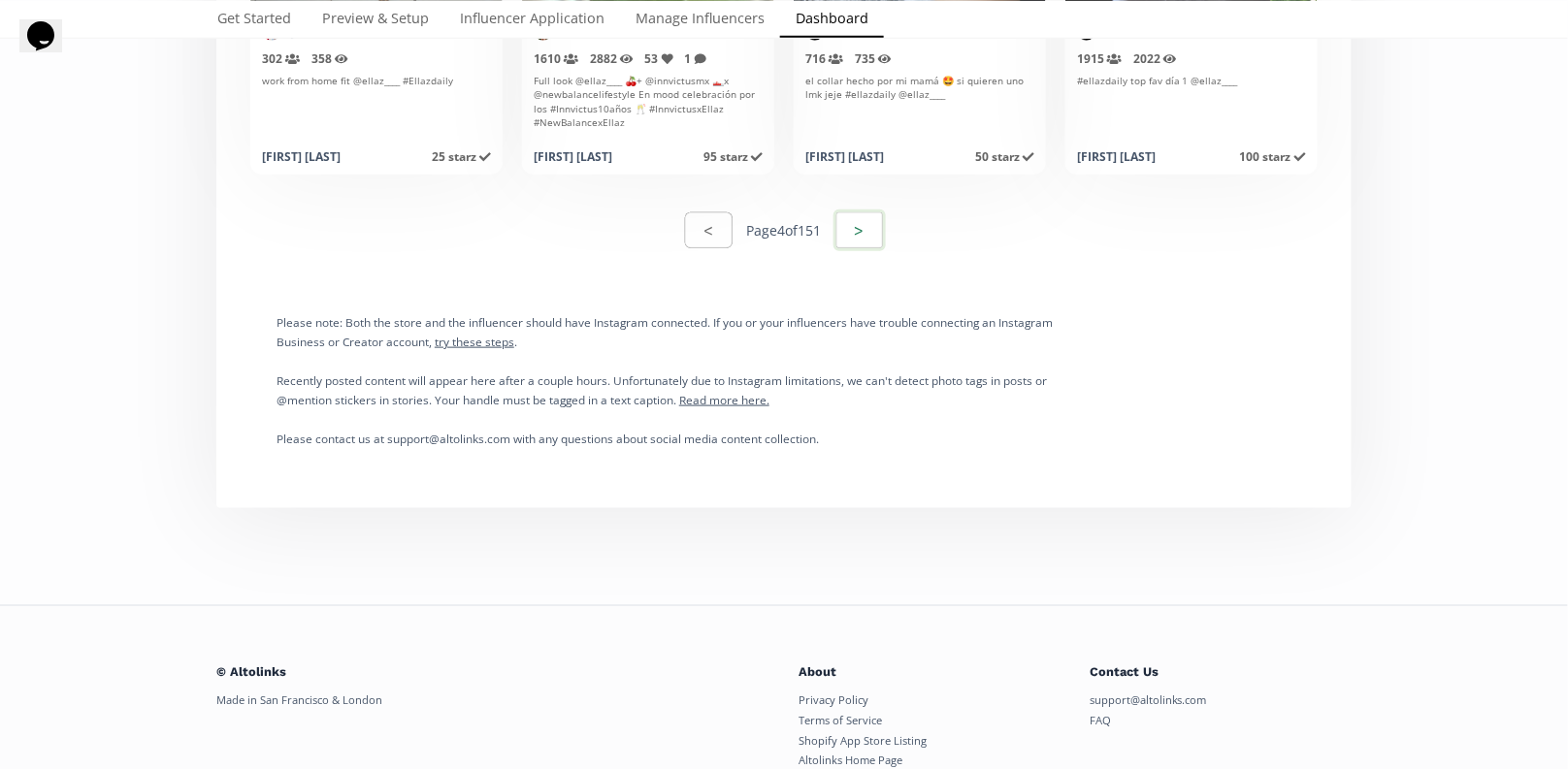 click on ">" at bounding box center [860, 230] 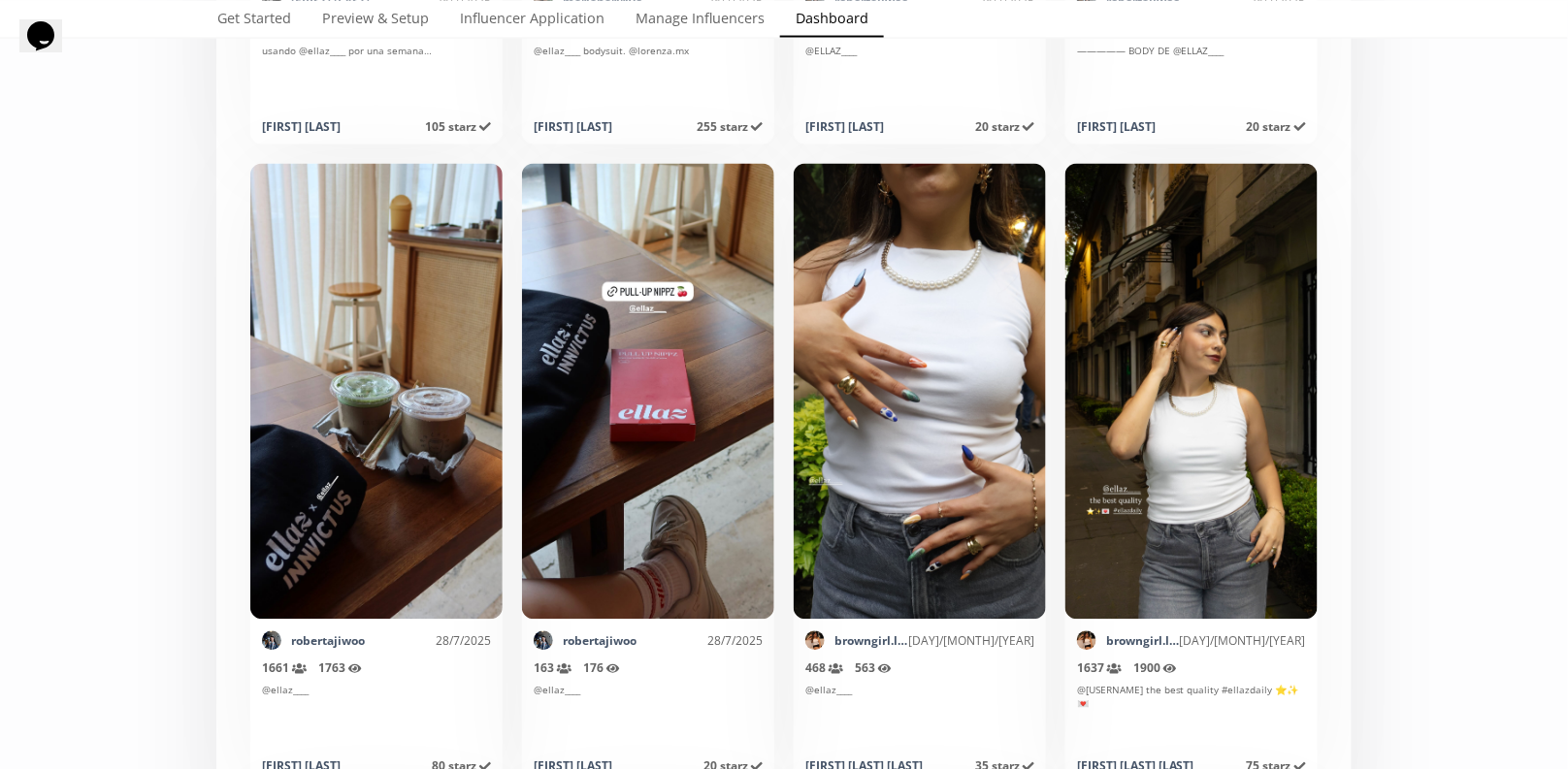 scroll, scrollTop: 1022, scrollLeft: 0, axis: vertical 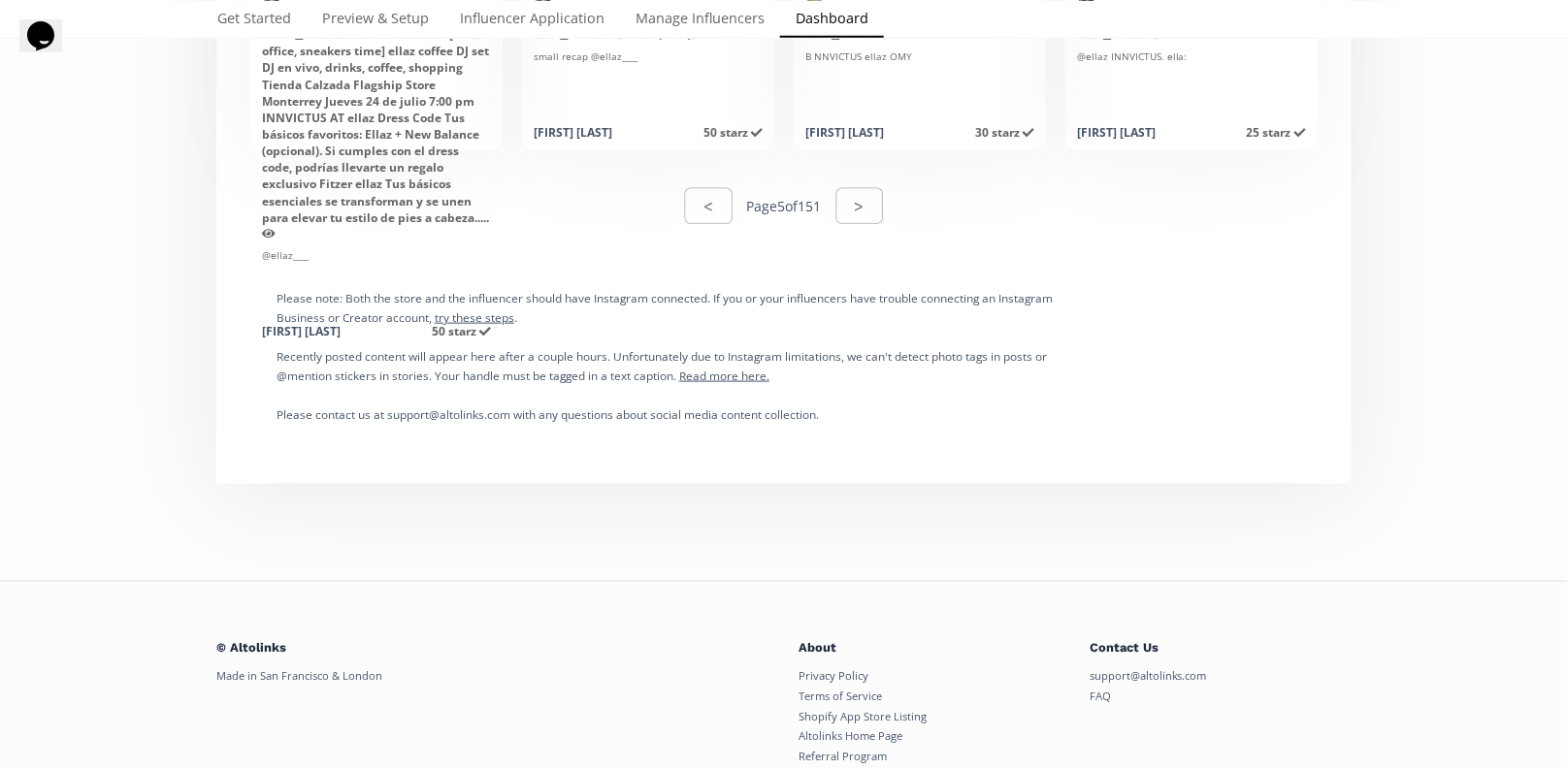 click on "< Page  5  of  151 >" at bounding box center [784, 206] 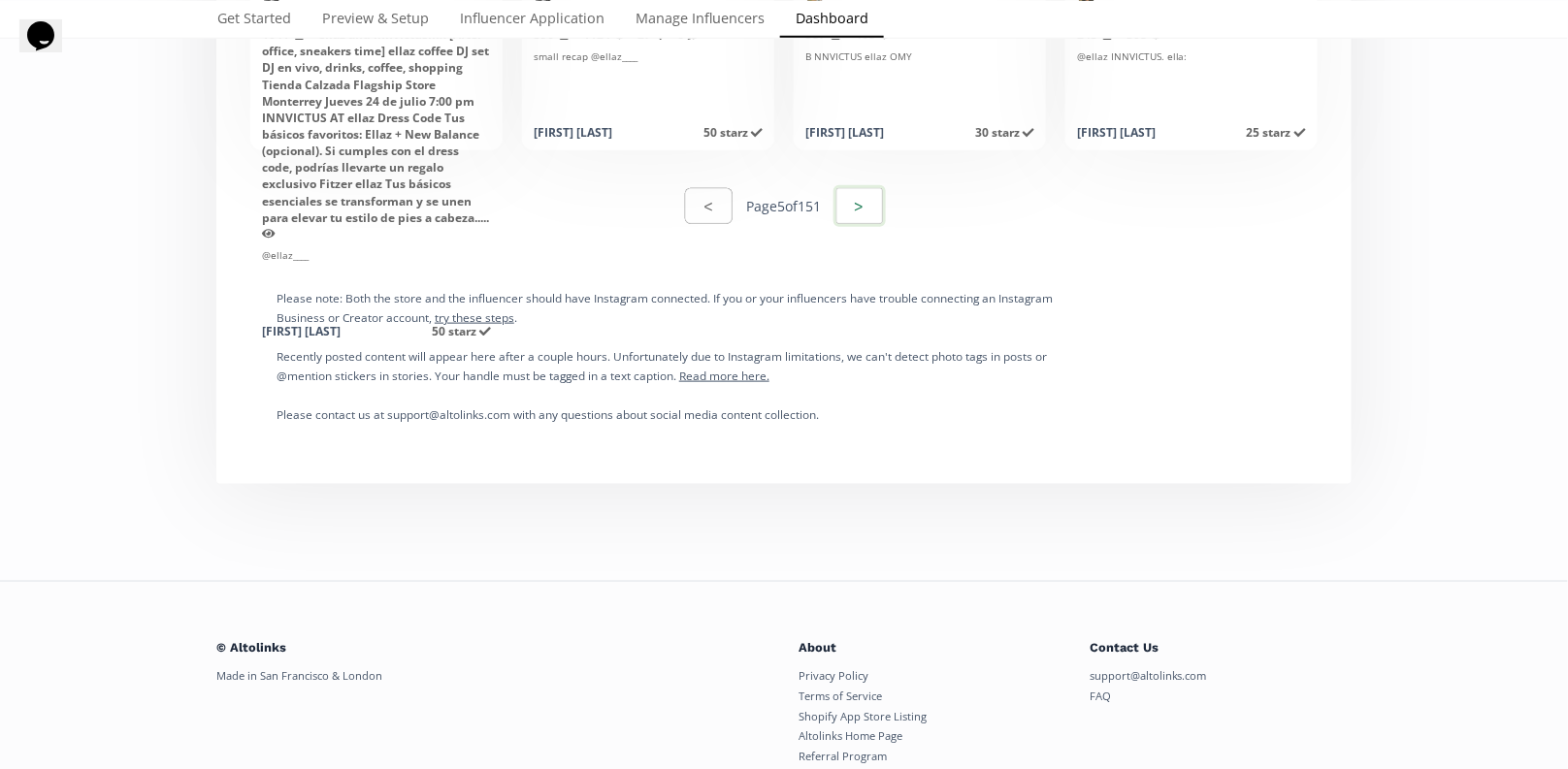 click on ">" at bounding box center (860, 206) 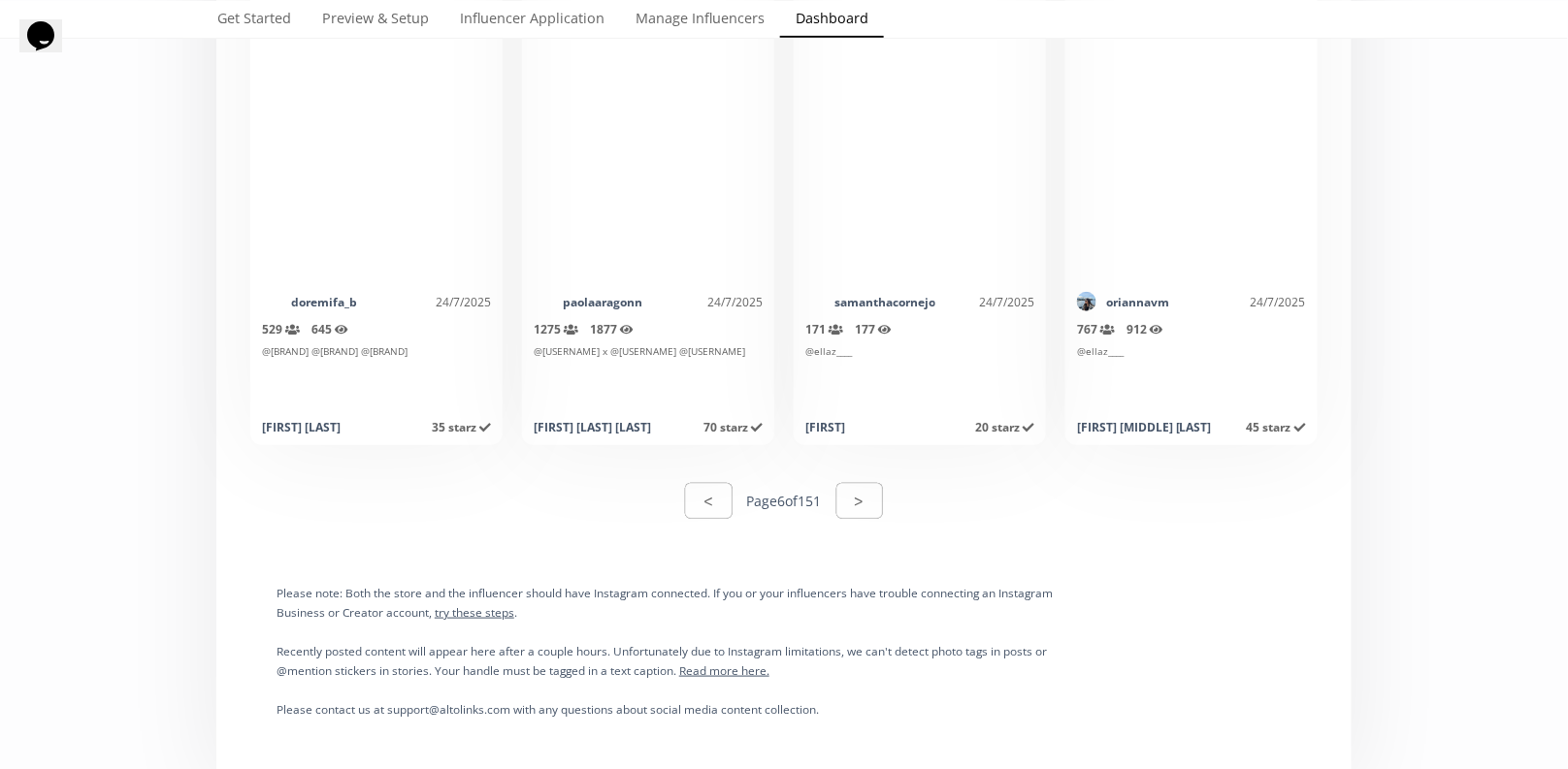 scroll, scrollTop: 9613, scrollLeft: 0, axis: vertical 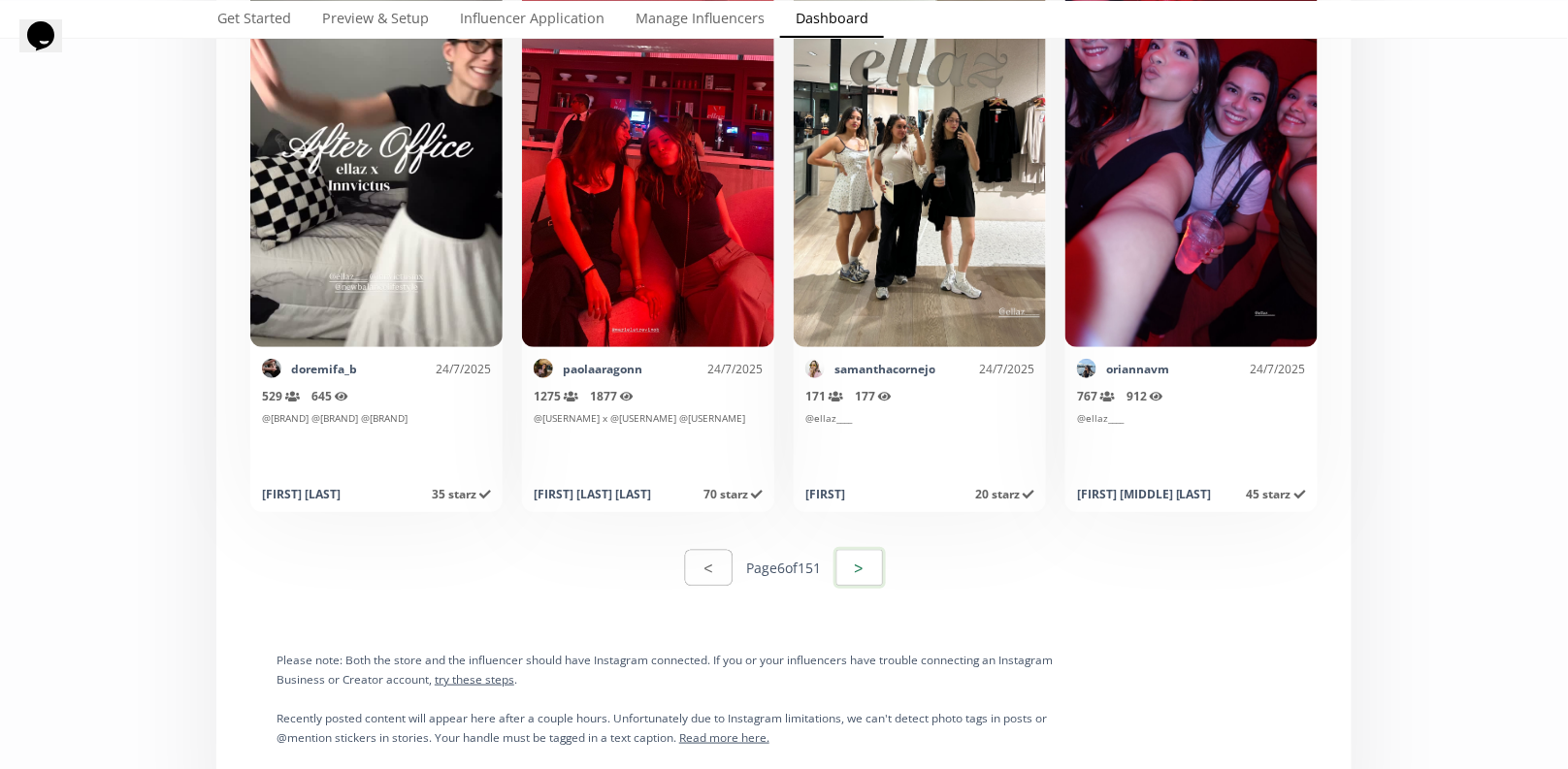 click on ">" at bounding box center (860, 567) 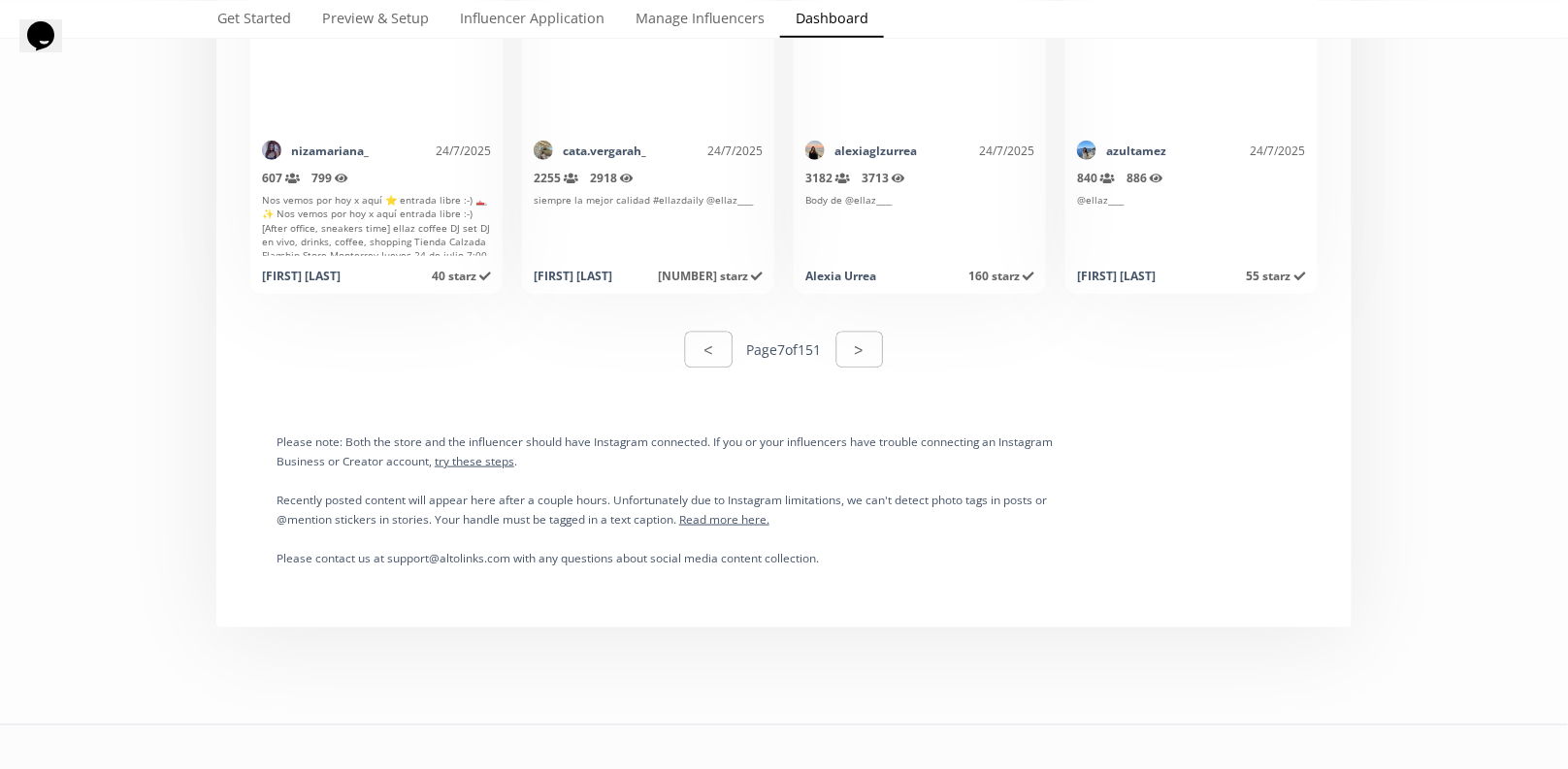 scroll, scrollTop: 10051, scrollLeft: 0, axis: vertical 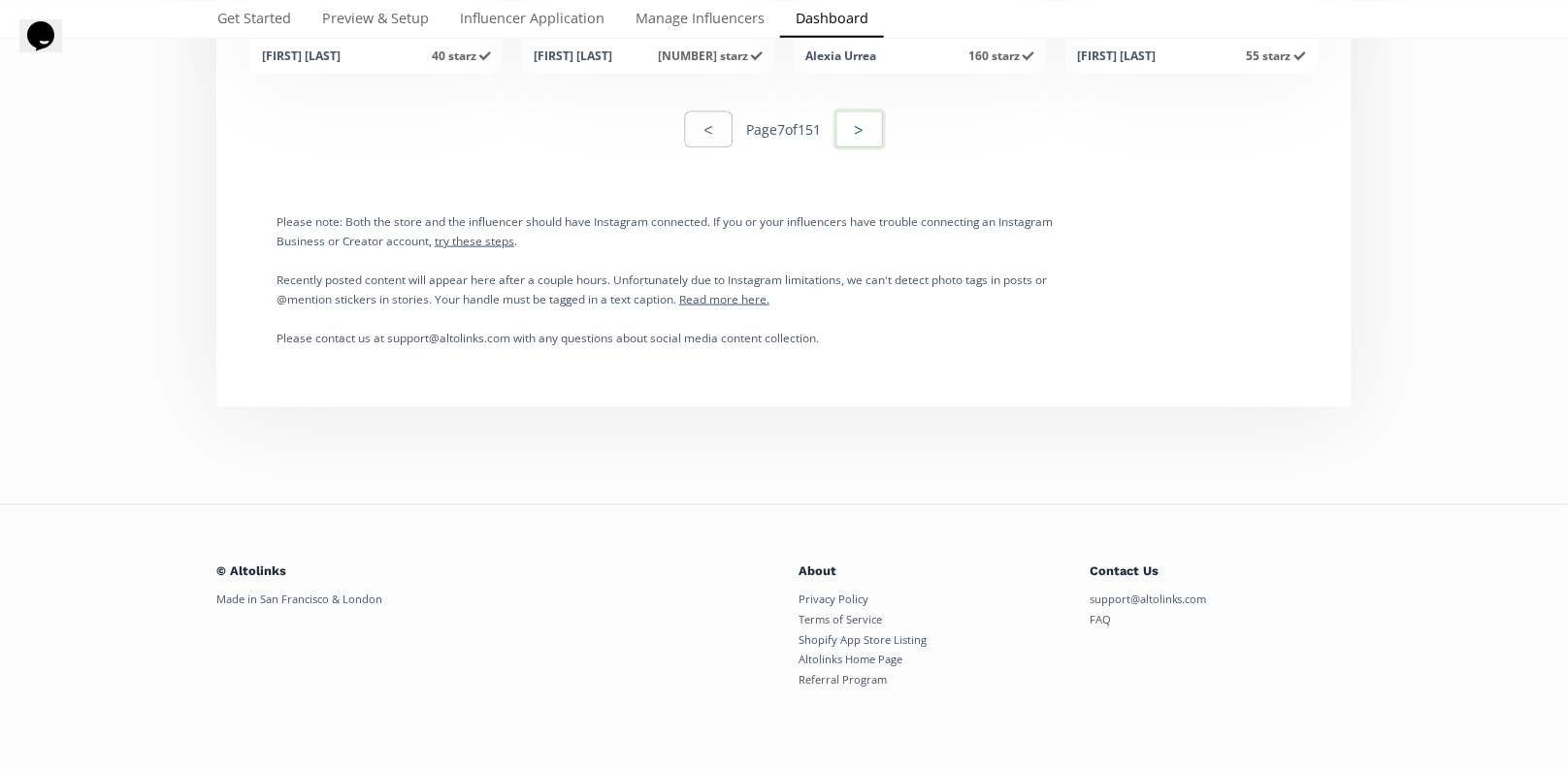 click on ">" at bounding box center (860, 129) 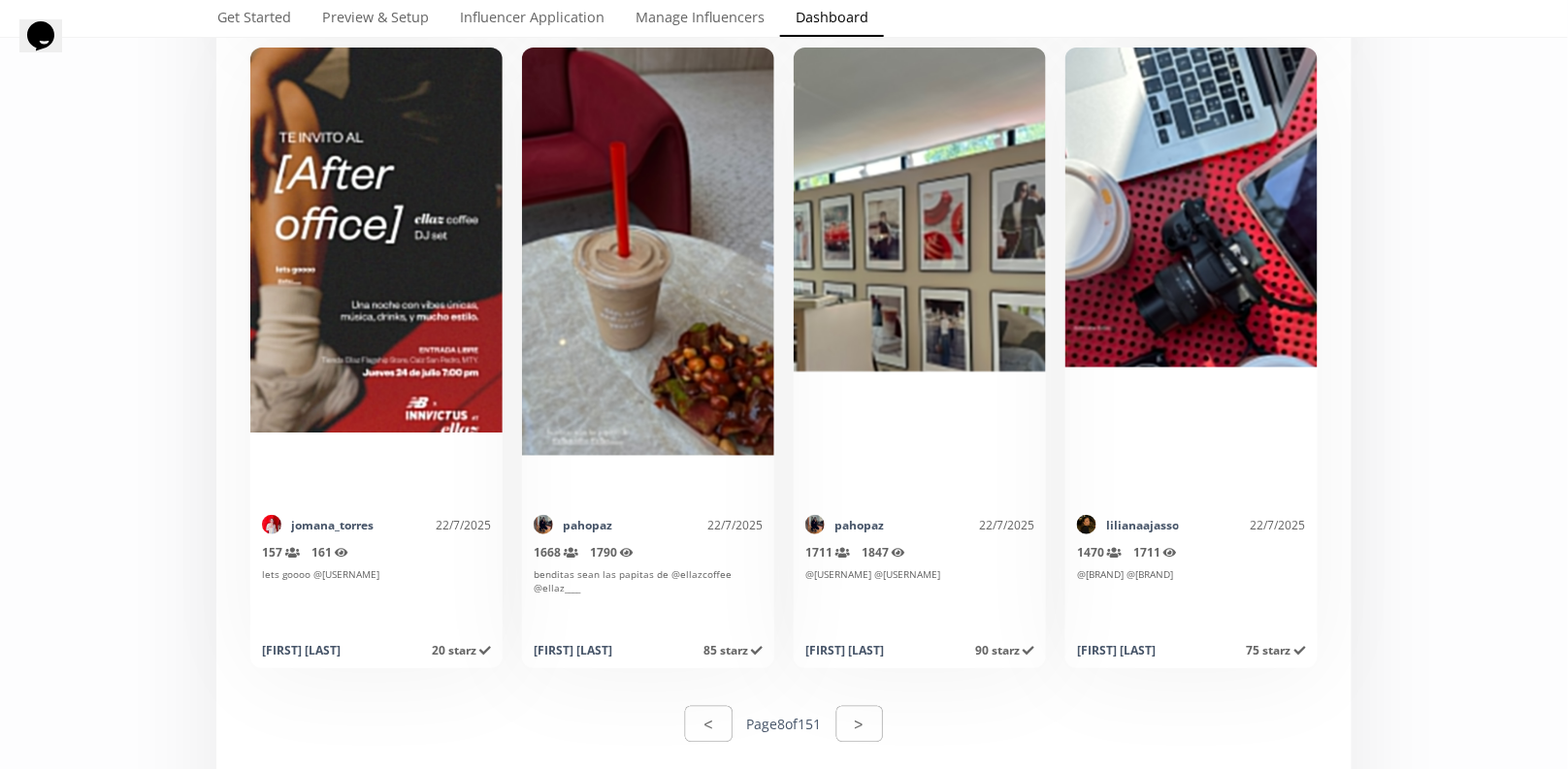 scroll, scrollTop: 9398, scrollLeft: 0, axis: vertical 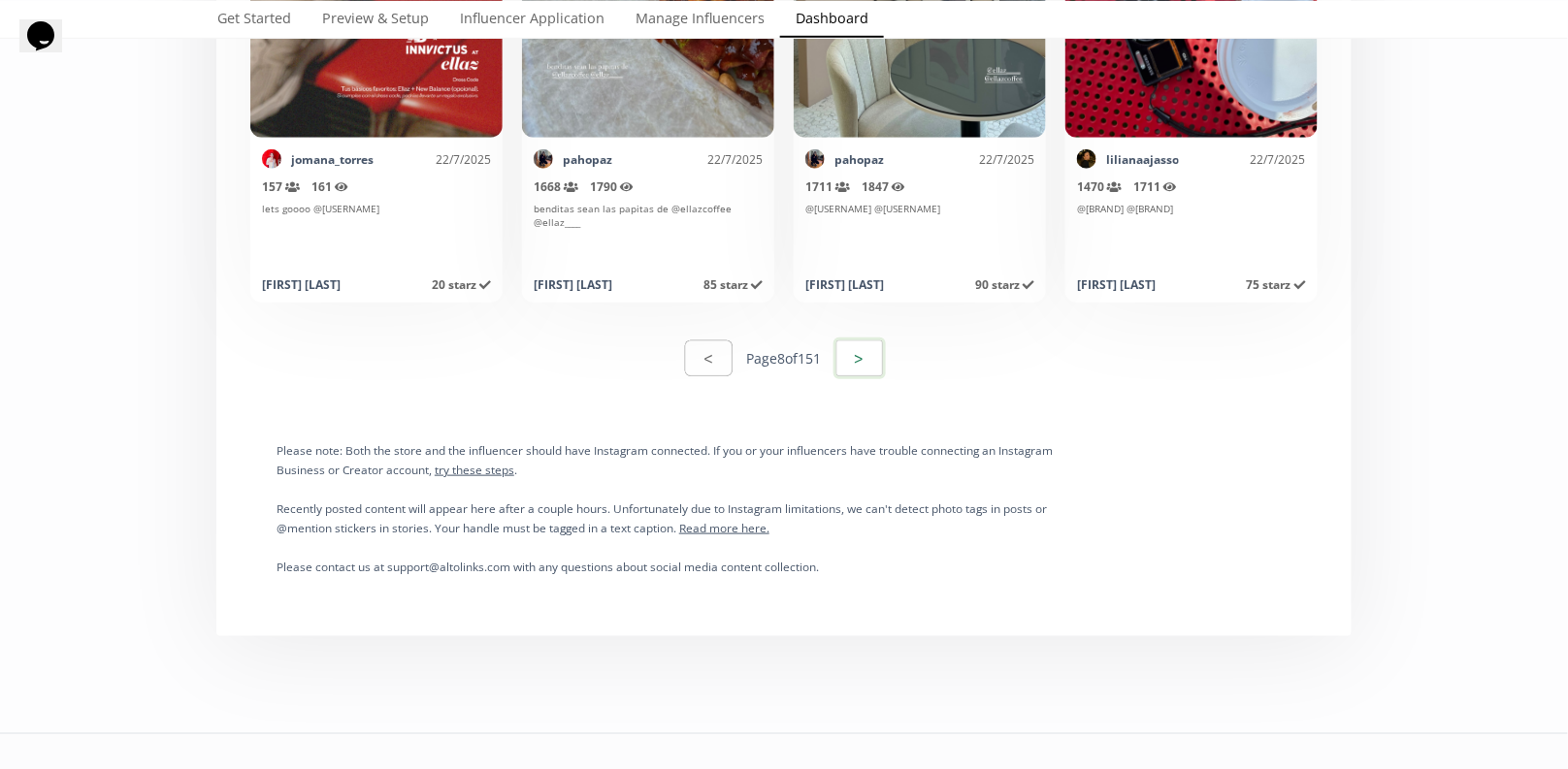 click on ">" at bounding box center [860, 358] 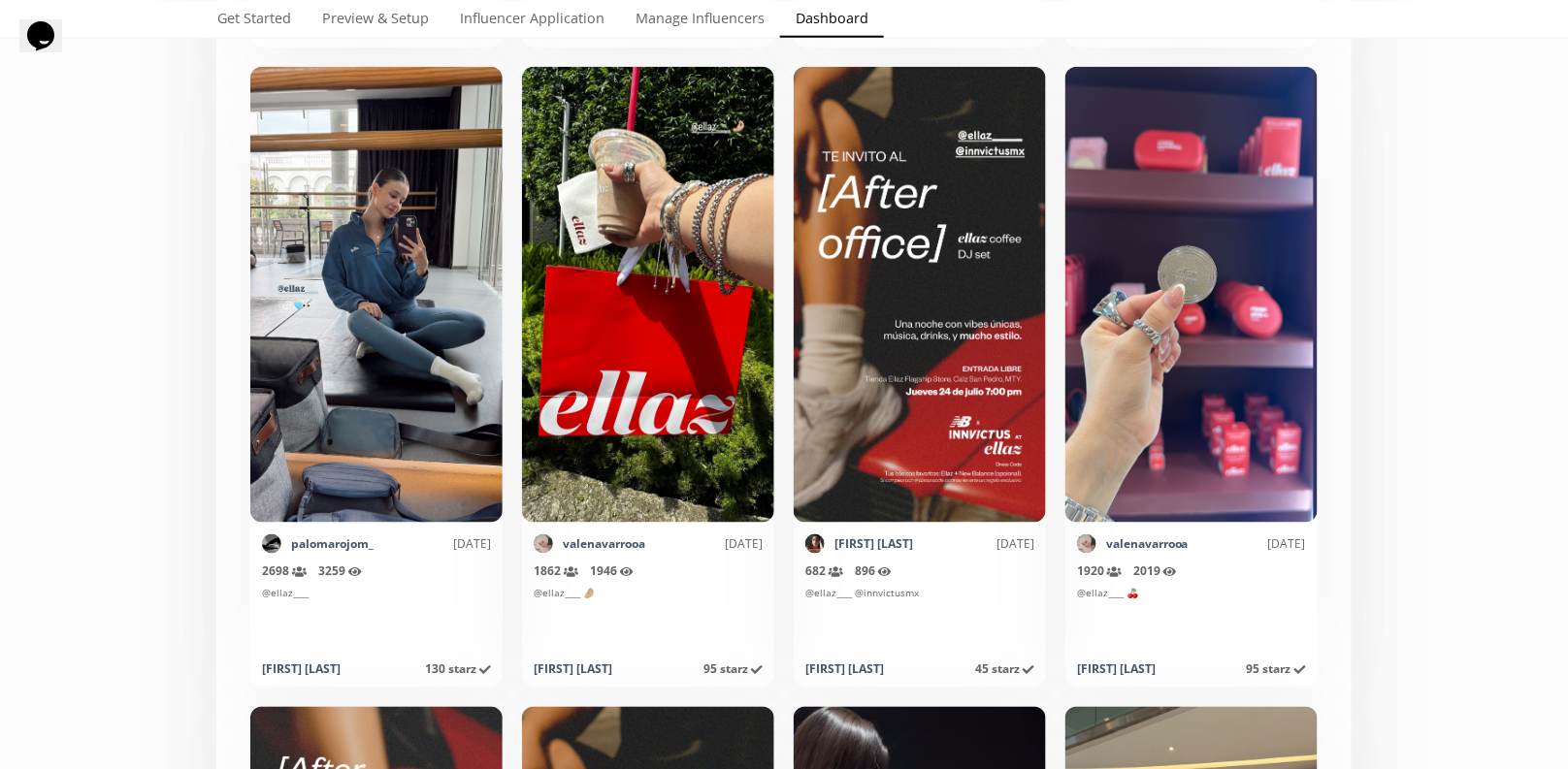 scroll, scrollTop: 3027, scrollLeft: 0, axis: vertical 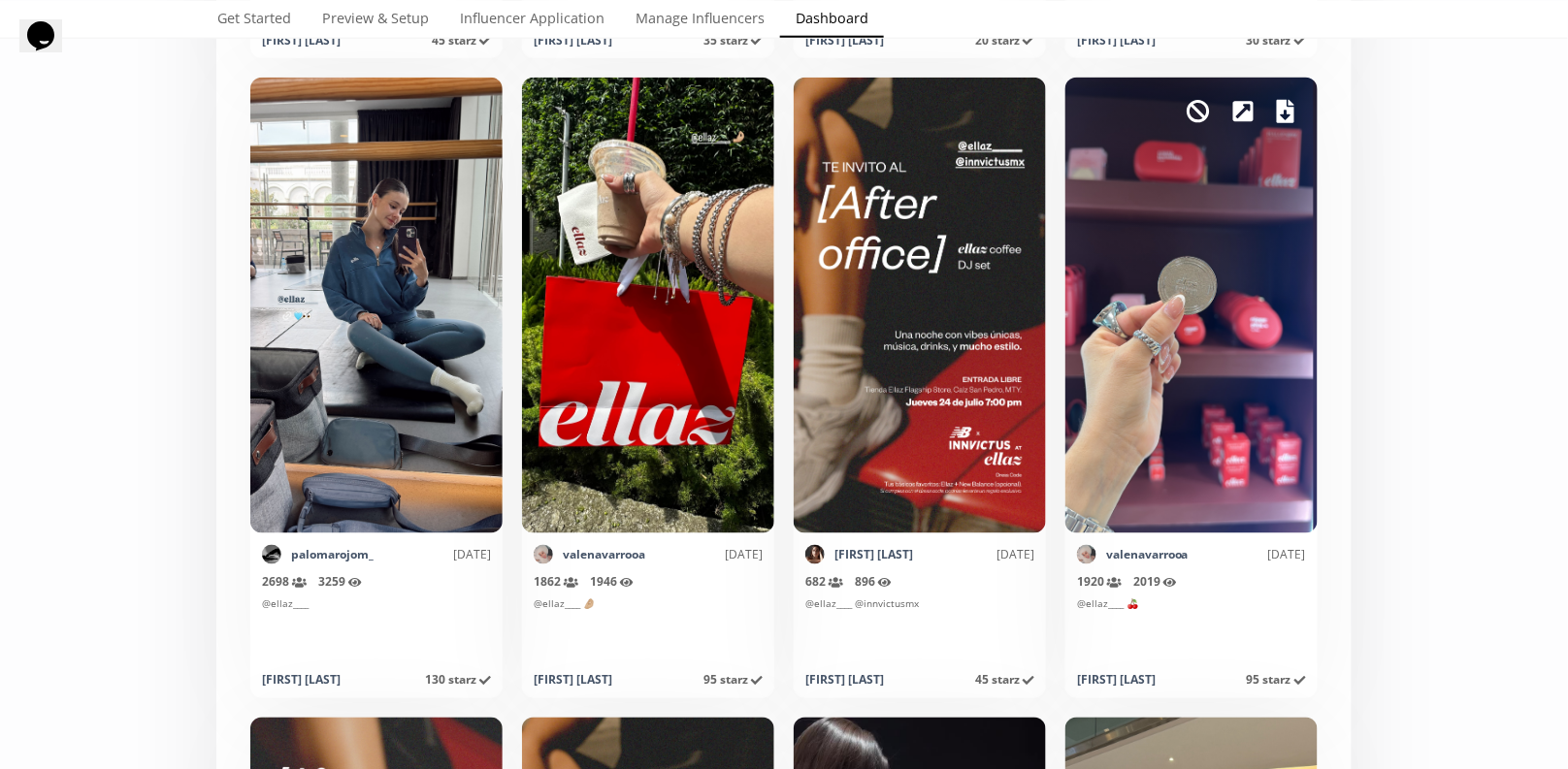 click 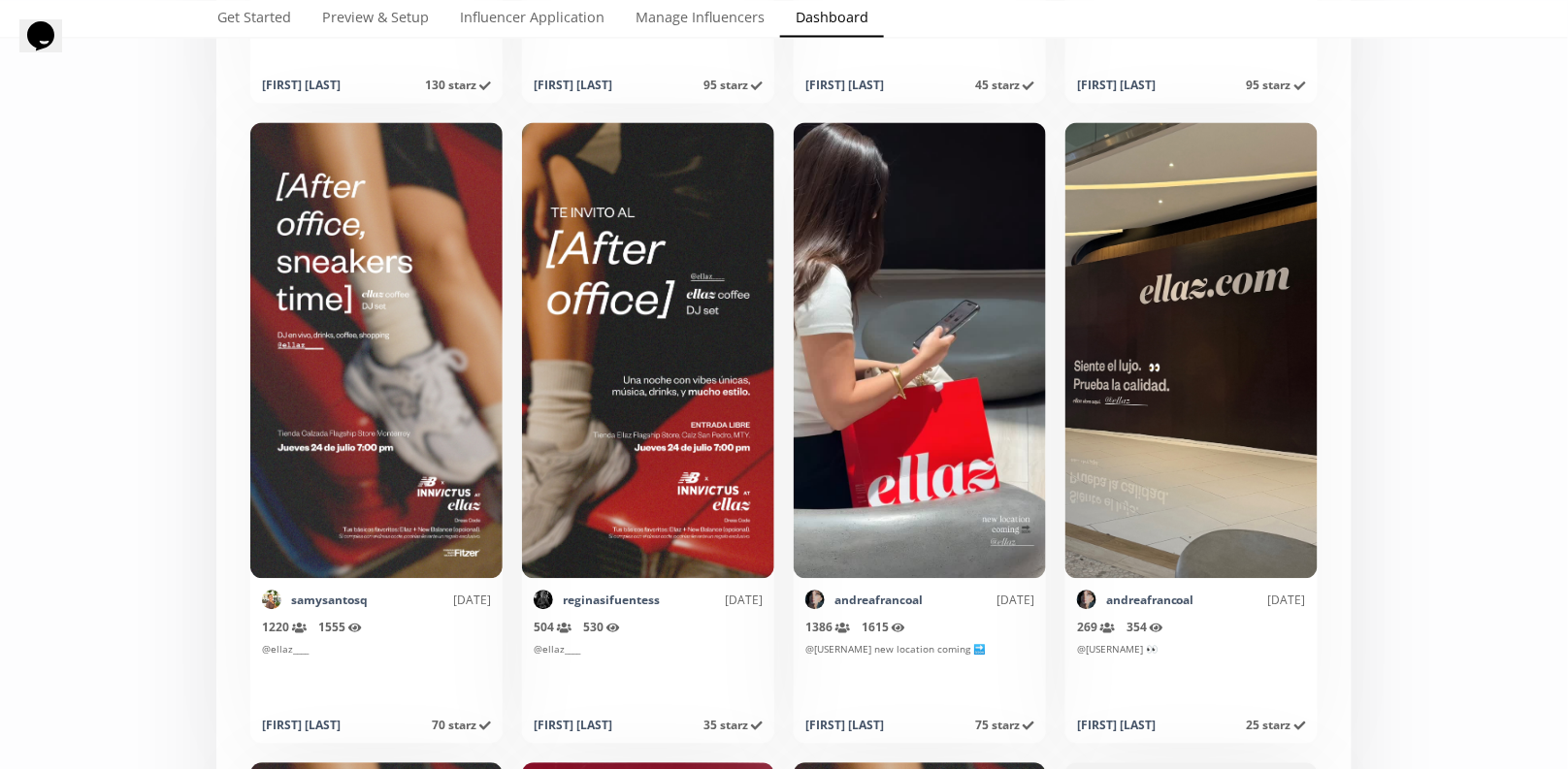 click on "Select date range INFLUENCERS Starz HISTORY Referred Orders Content Stats CHARTS INFLUENCERS Starz HISTORY Referred Orders Content Stats CHARTS Organic content from influencers tagging your brand on Instagram. < Page  9  of  151 >  Export   page Mark as invalid so that no points awarded. valebarrerab 22/7/2025 488   Reach (unique views) 816   Impressions Nos vemos el jueves** @ellaz____ Valeria Barrera  35 starz   Points awarded 23/7/2025 Mark as invalid so that no points awarded. lilianaajasso 22/7/2025 1494   Reach (unique views) 1674   Impressions photo booth 📸💥
@ellaz____
@dianalomelyy Lily Jasso 75 starz   Points awarded 23/7/2025 Mark as invalid so that no points awarded. lilianaajasso 22/7/2025 1414   Reach (unique views) 1652   Impressions nippz by @ellaz_________________________
nippz by Lily Jasso 75 starz   Points awarded 23/7/2025 Mark as invalid so that no points awarded. jimenaugaldel 22/7/2025 1231   Reach (unique views) 2275   Impressions 60   Likes 4   Commnets Jimena Ugalde 75 starz" at bounding box center [784, 1660] 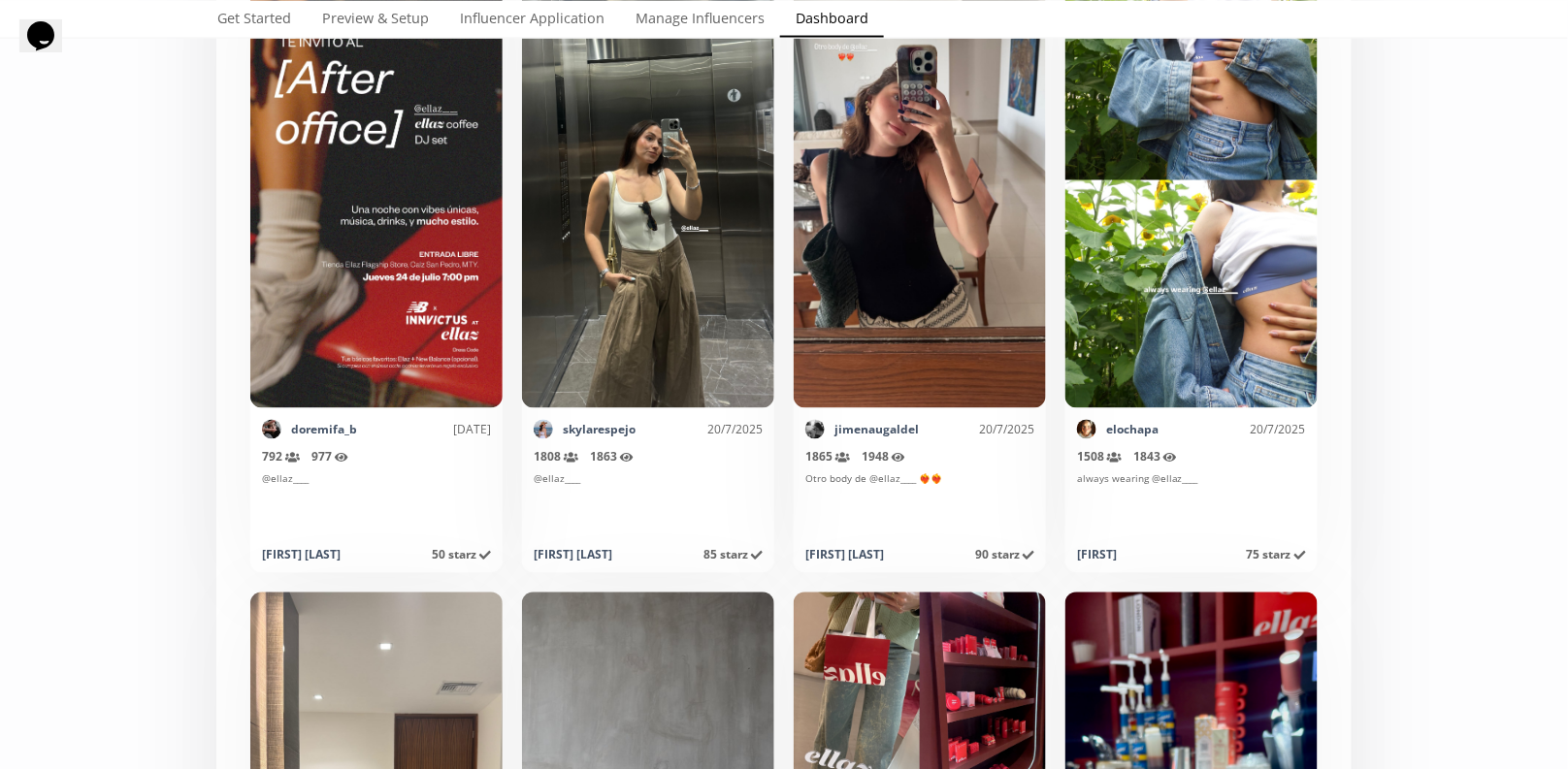 scroll, scrollTop: 6041, scrollLeft: 0, axis: vertical 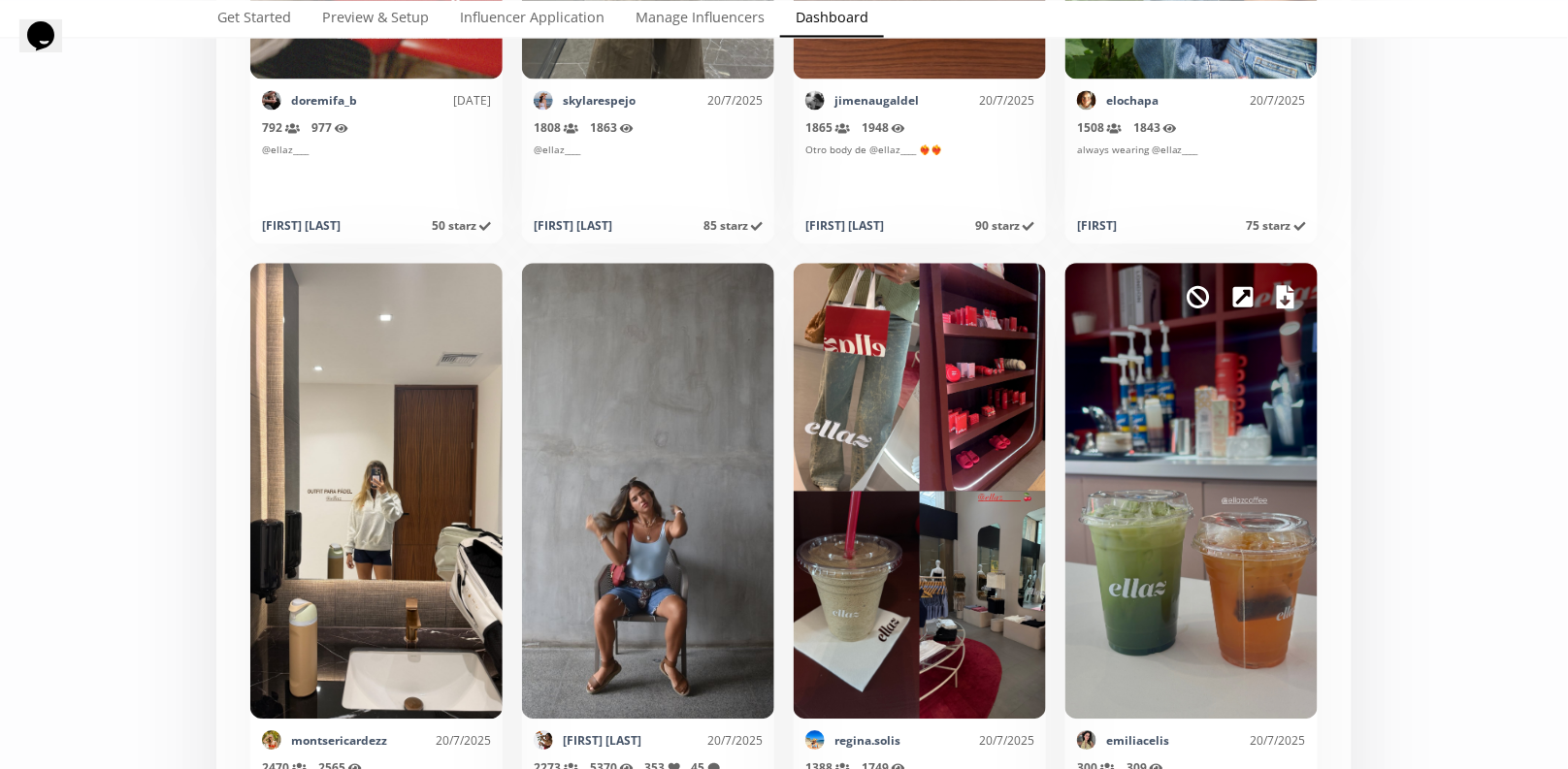 click 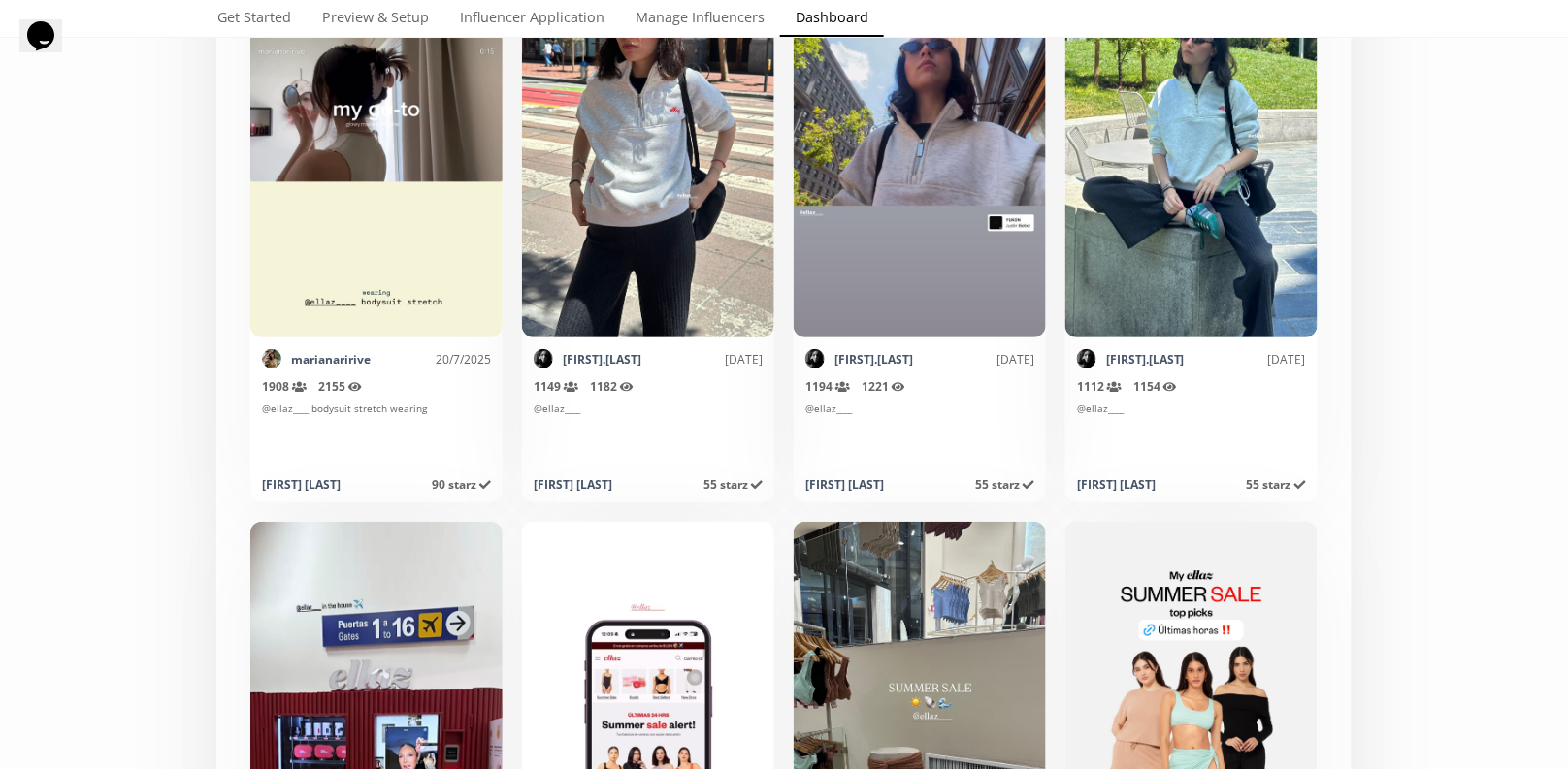 scroll, scrollTop: 7063, scrollLeft: 0, axis: vertical 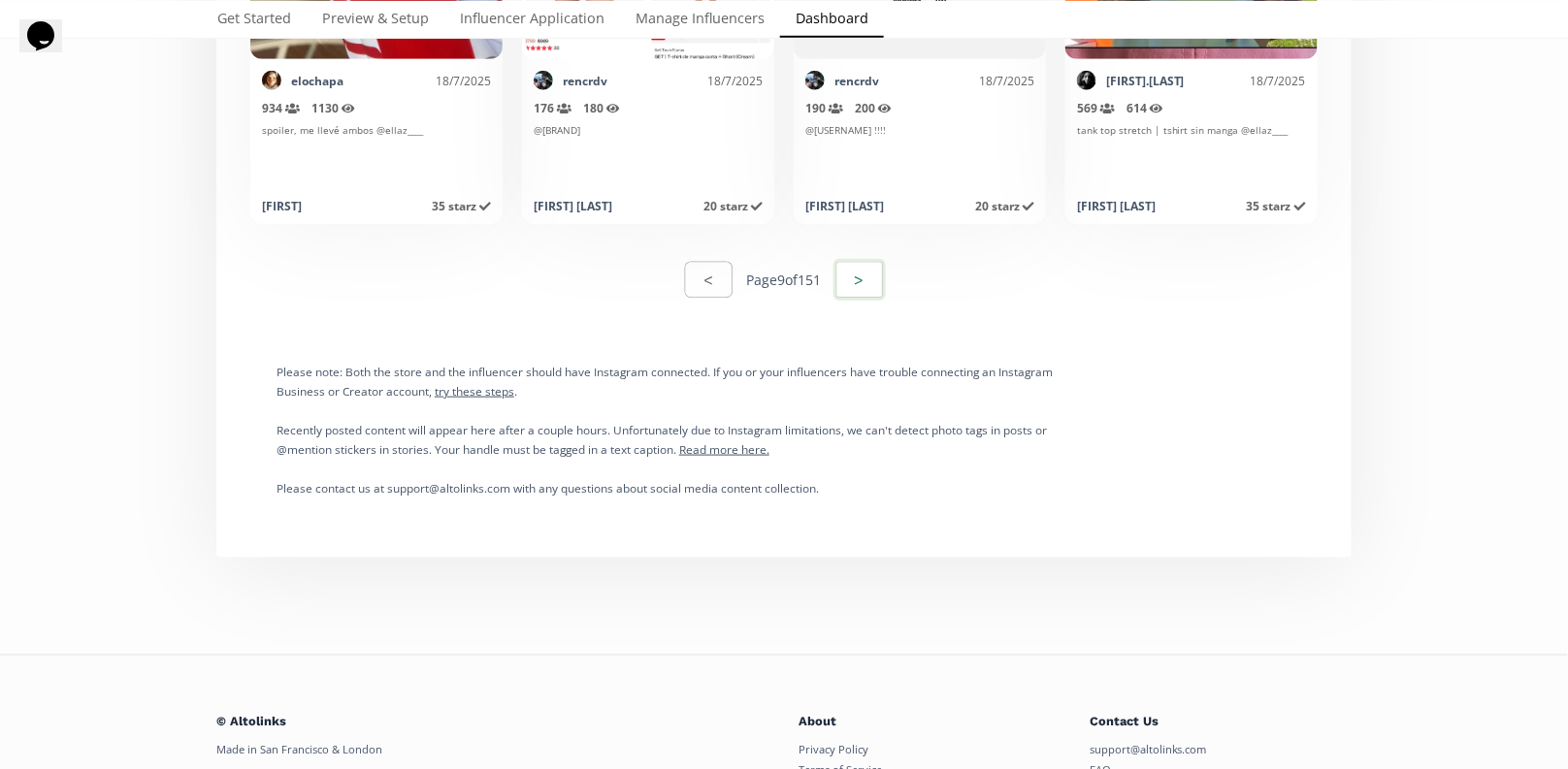 click on ">" at bounding box center [860, 279] 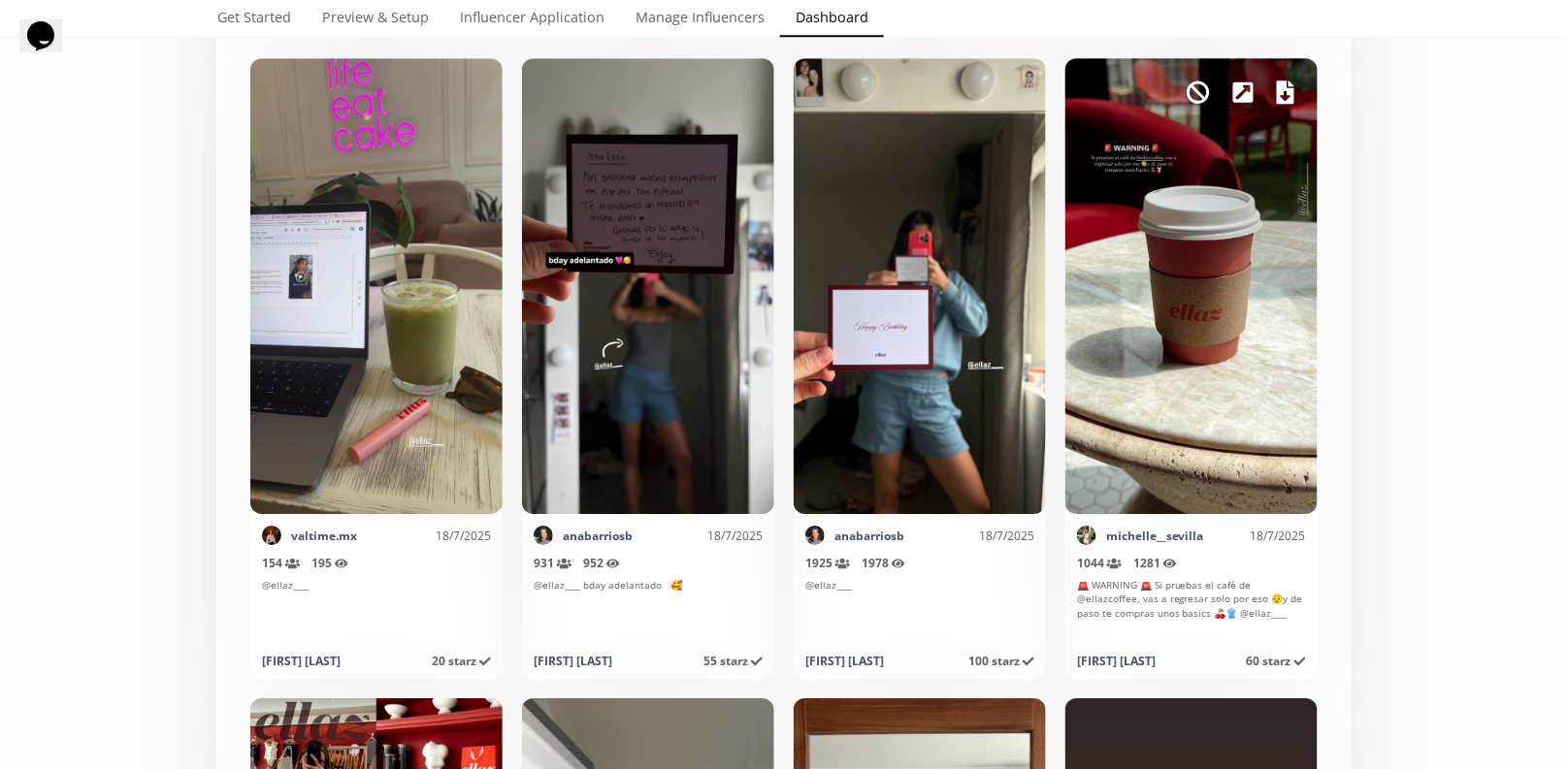 scroll, scrollTop: 1767, scrollLeft: 0, axis: vertical 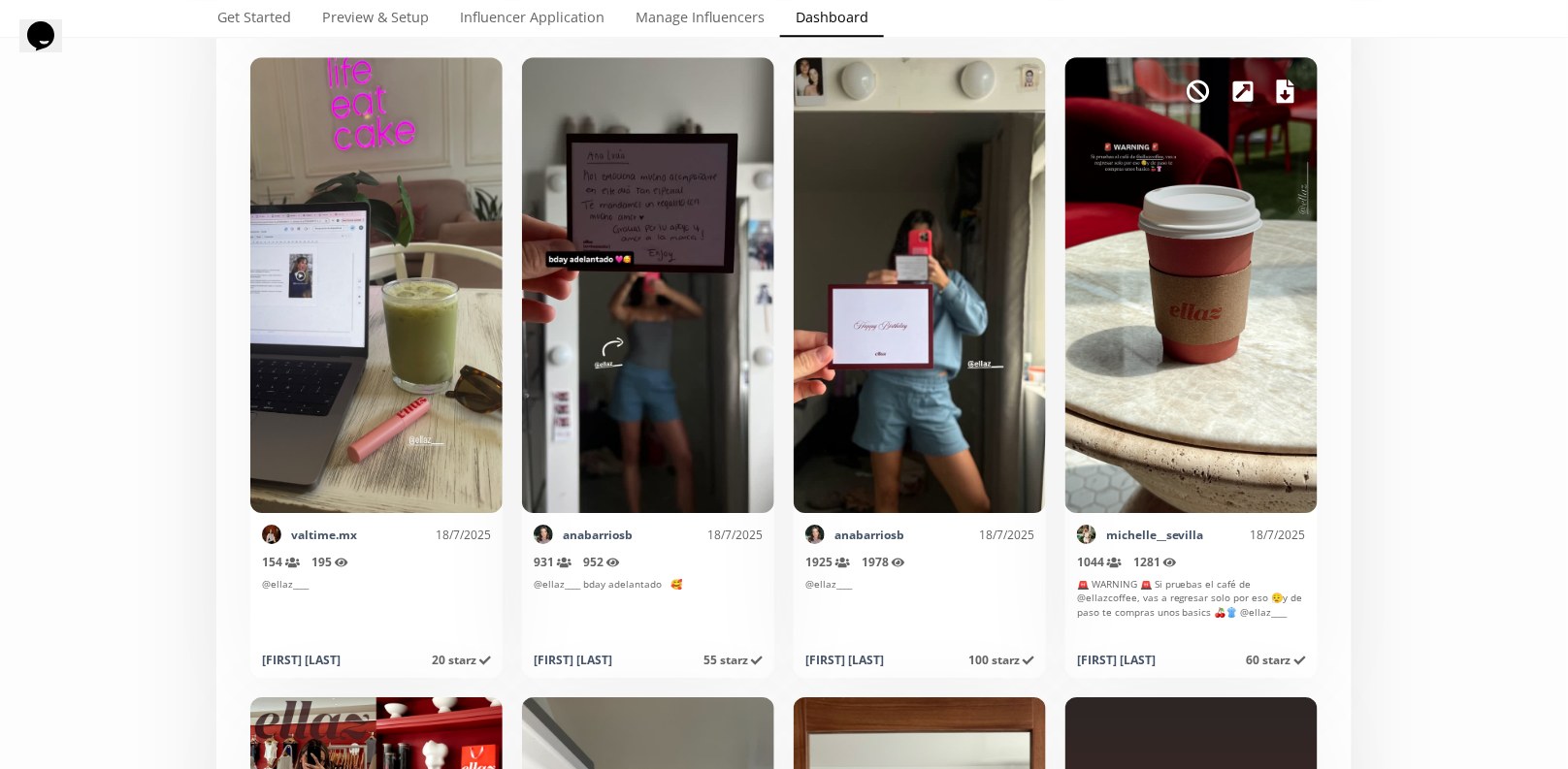 click 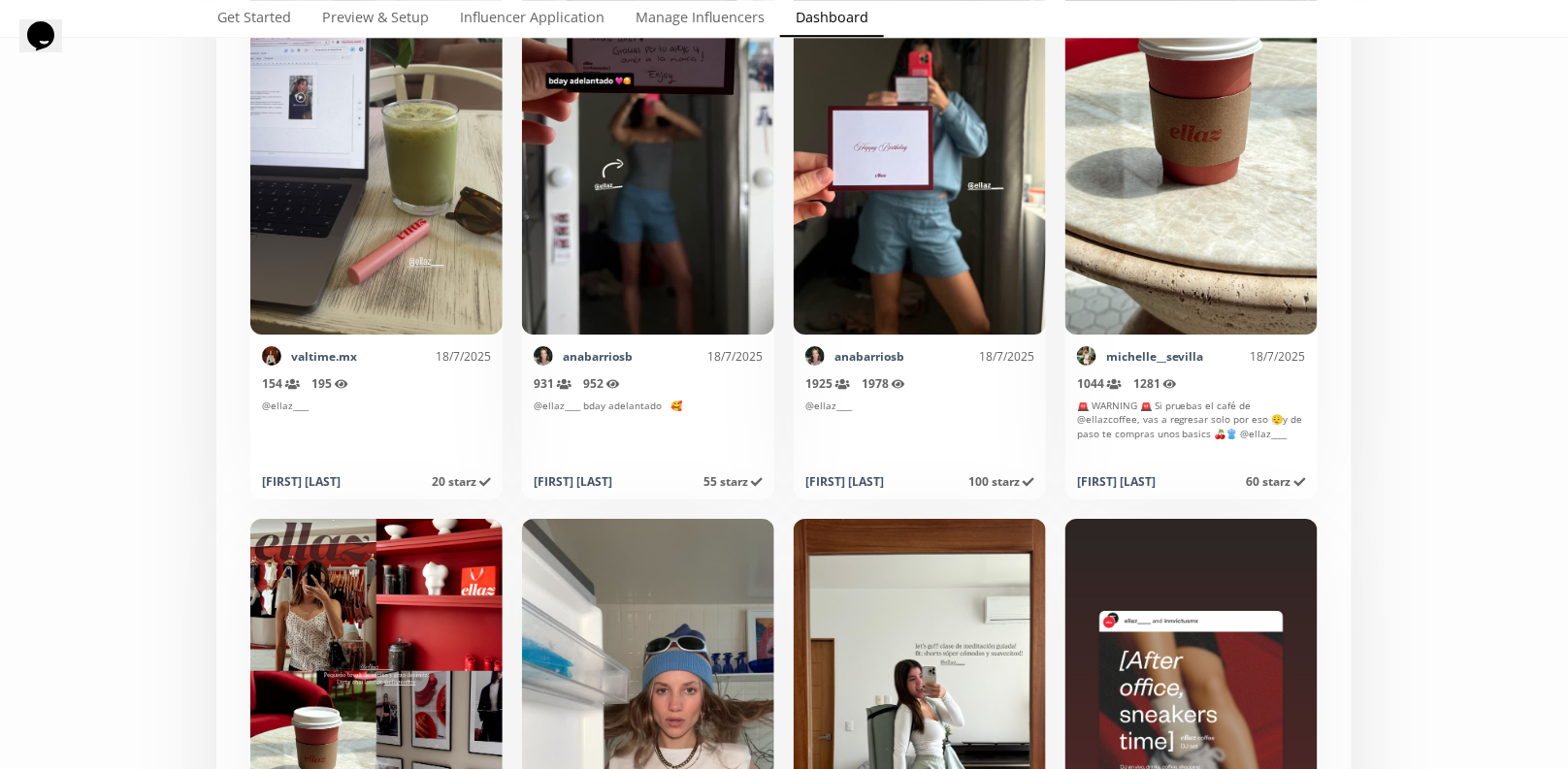 click on "Select date range INFLUENCERS Starz HISTORY Referred Orders Content Stats CHARTS INFLUENCERS Starz HISTORY Referred Orders Content Stats CHARTS Organic content from influencers tagging your brand on Instagram. < Page  10  of  151 >  Export   page Mark as invalid so that no points awarded. elochapa 18/7/2025 469   Reach (unique views) 628   Impressions este top! @ellaz____ Eloísa  30 starz   Points awarded 19/7/2025 Mark as invalid so that no points awarded. elochapa 18/7/2025 494   Reach (unique views) 641   Impressions estos nuevos colores!! @ellaz____ Eloísa  30 starz   Points awarded 19/7/2025 Mark as invalid so that no points awarded. elochapa 18/7/2025 363   Reach (unique views) 456   Impressions @ellaz____ Eloísa  30 starz   Points awarded 19/7/2025 Mark as invalid so that no points awarded. cata.vergarah_ 18/7/2025 498   Reach (unique views) 665   Impressions @ellaz____ Catalina Vergara 35 starz   Points awarded 19/7/2025 Mark as invalid so that no points awarded. michelle__sevilla 18/7/2025 1036" at bounding box center [784, 3337] 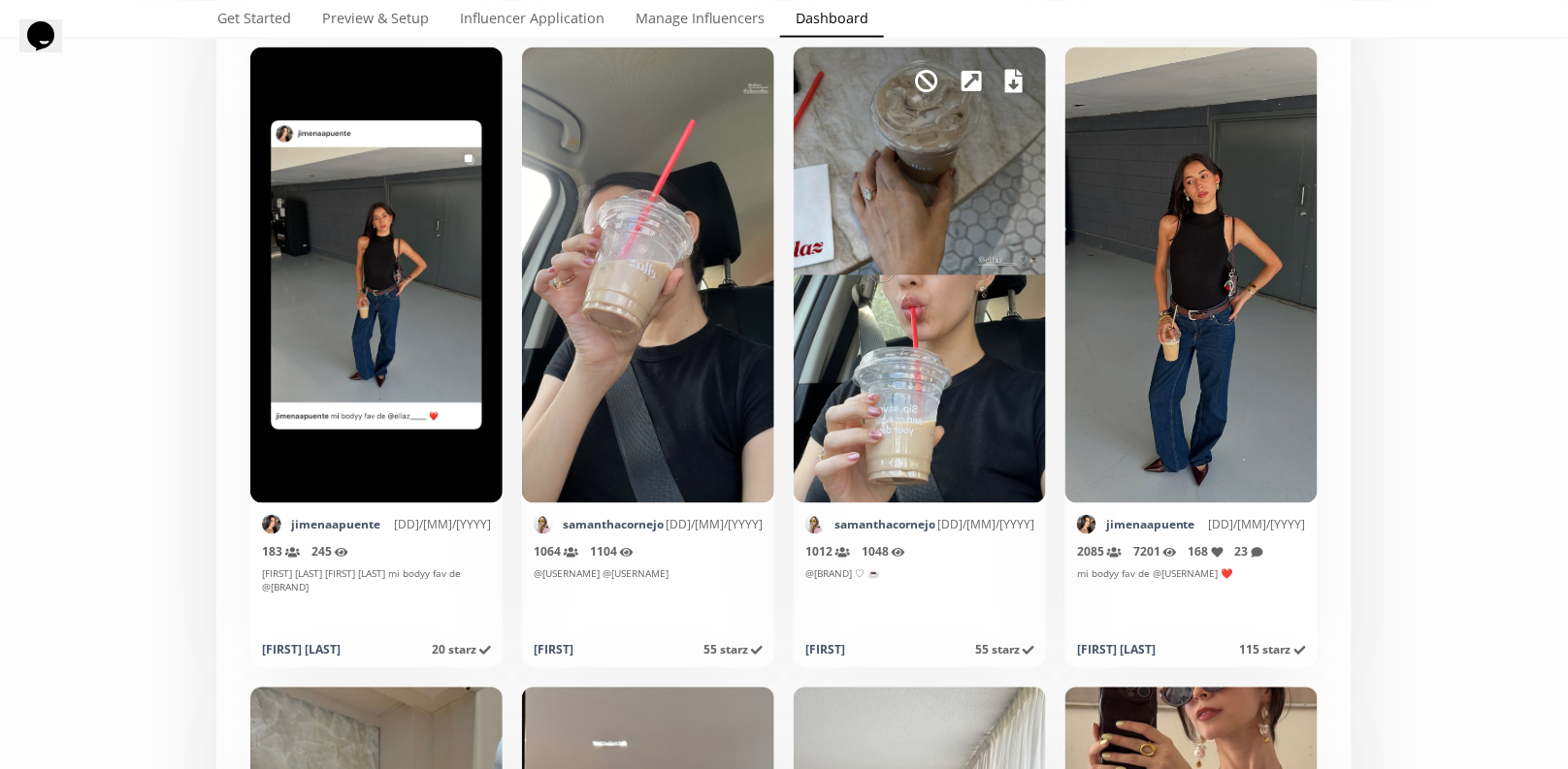 scroll, scrollTop: 5621, scrollLeft: 0, axis: vertical 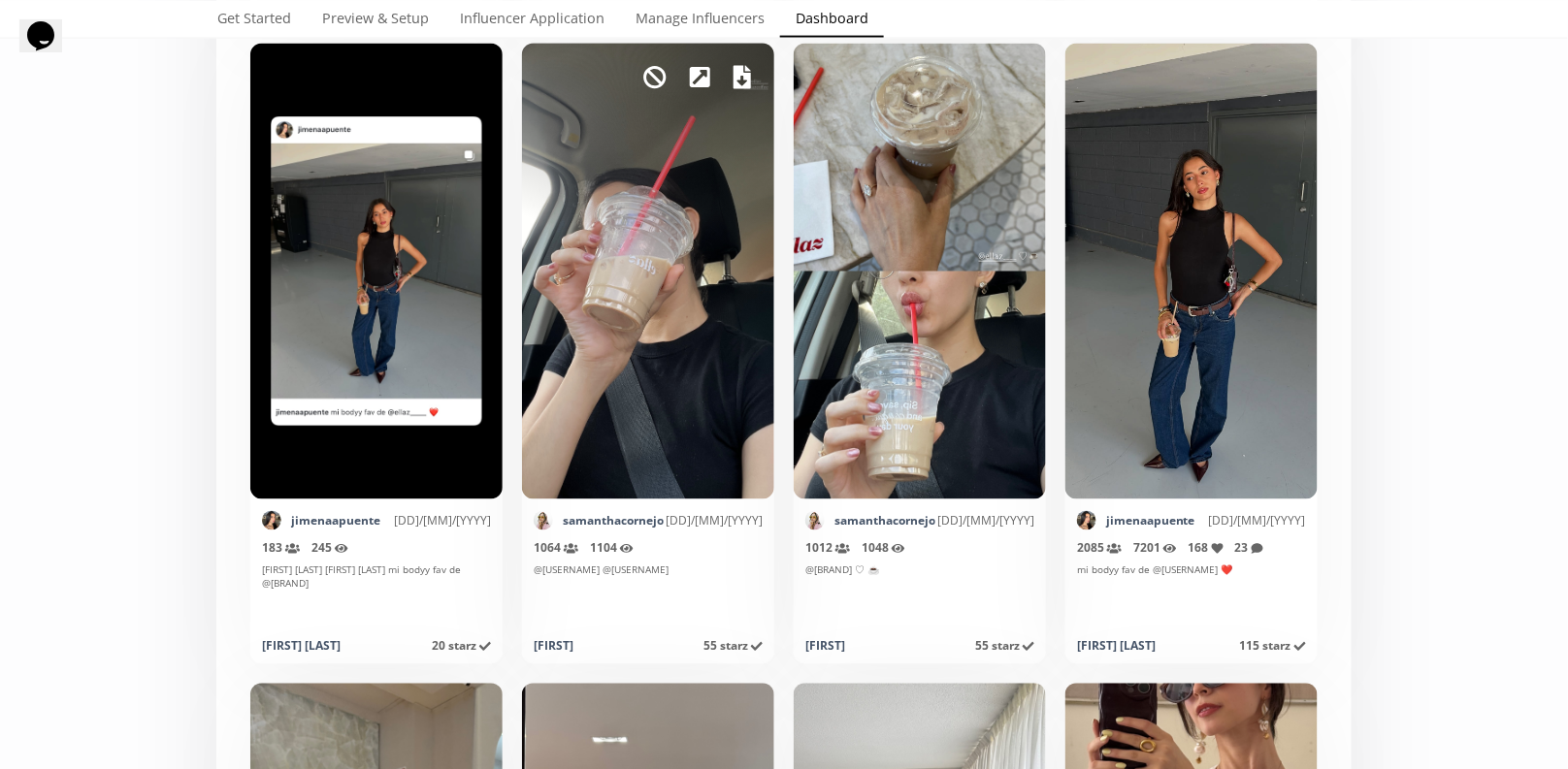 click 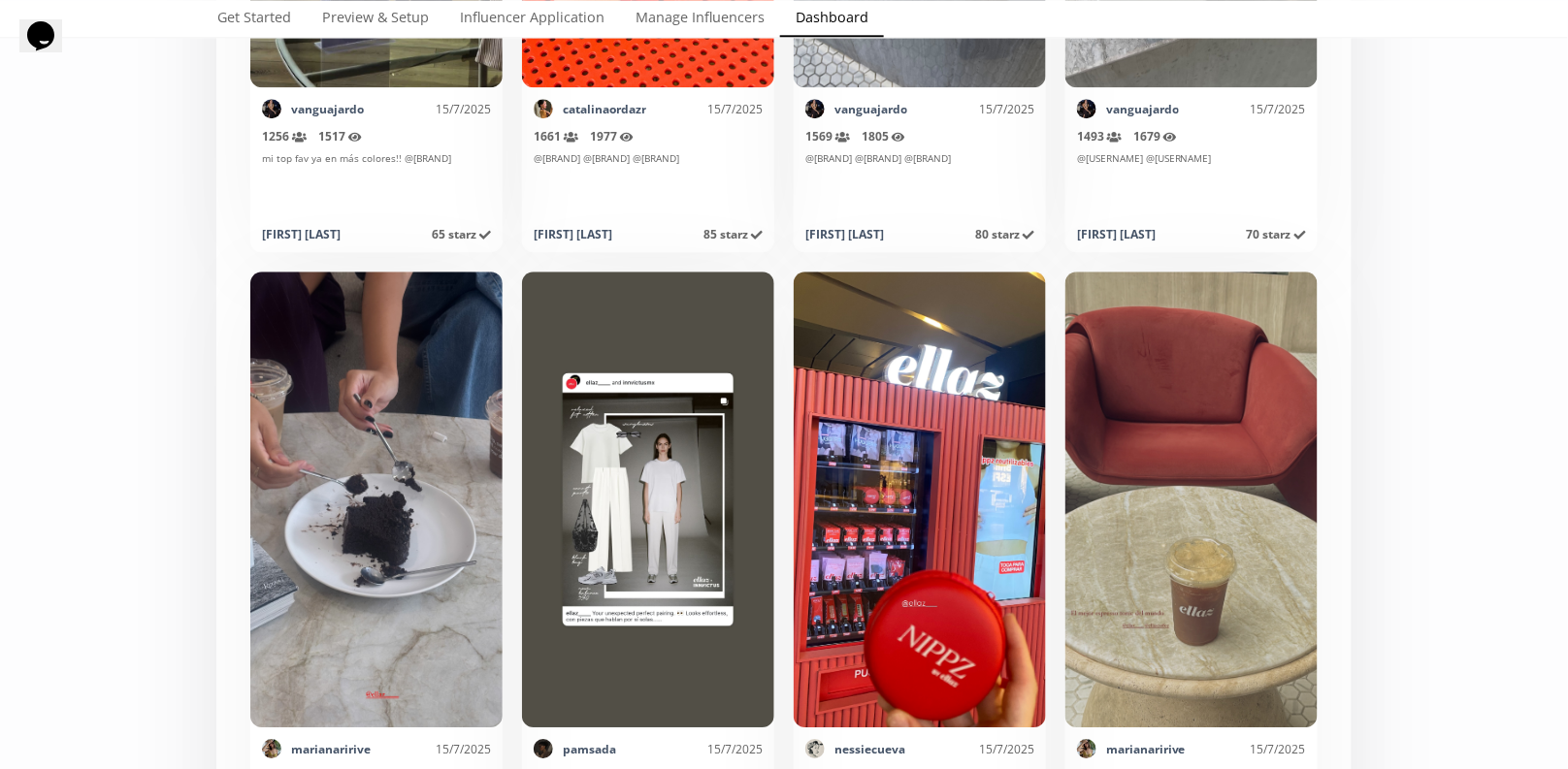 scroll, scrollTop: 8131, scrollLeft: 0, axis: vertical 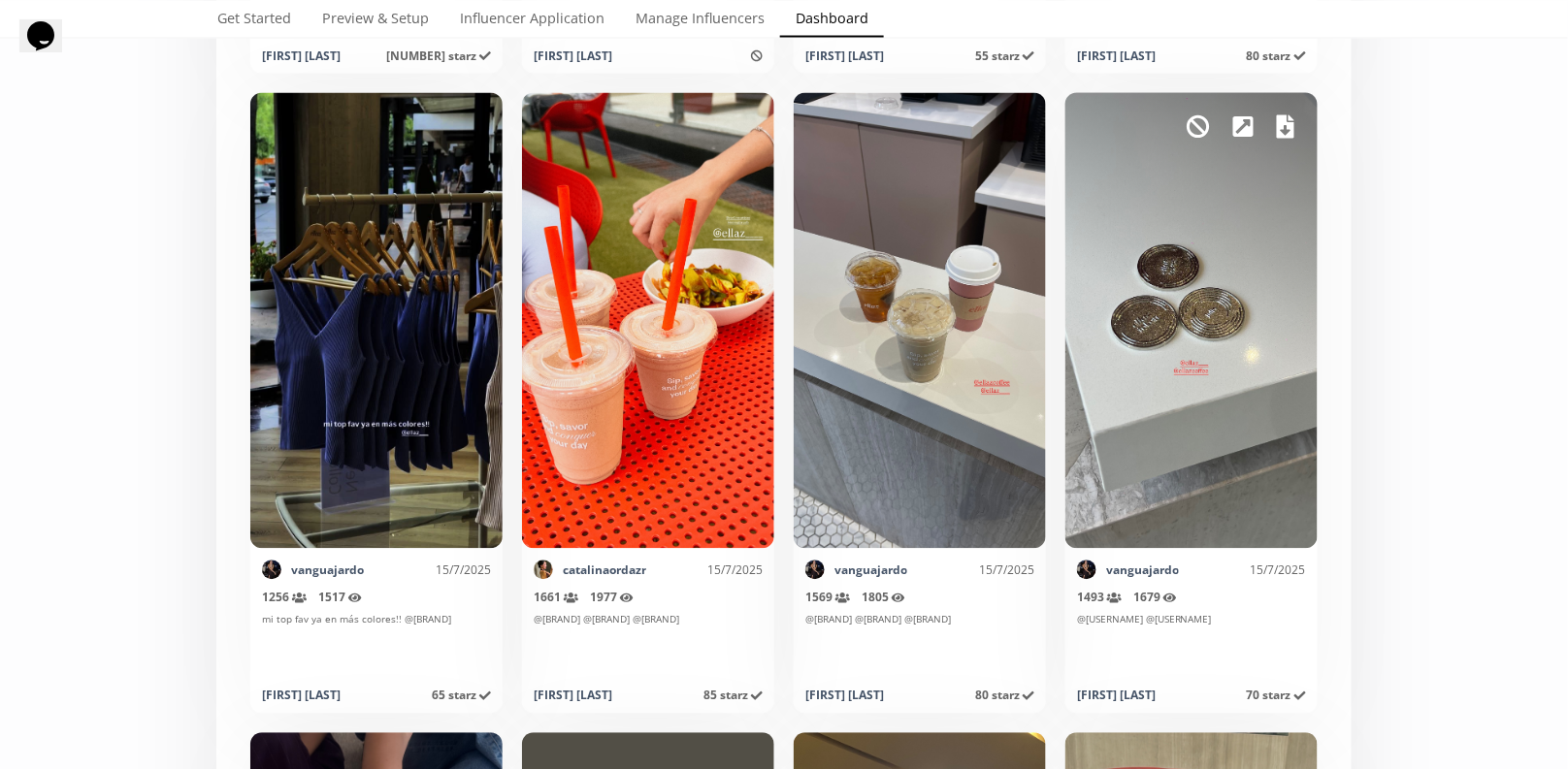 click on "Mark as invalid so that no points awarded." at bounding box center (1192, 321) 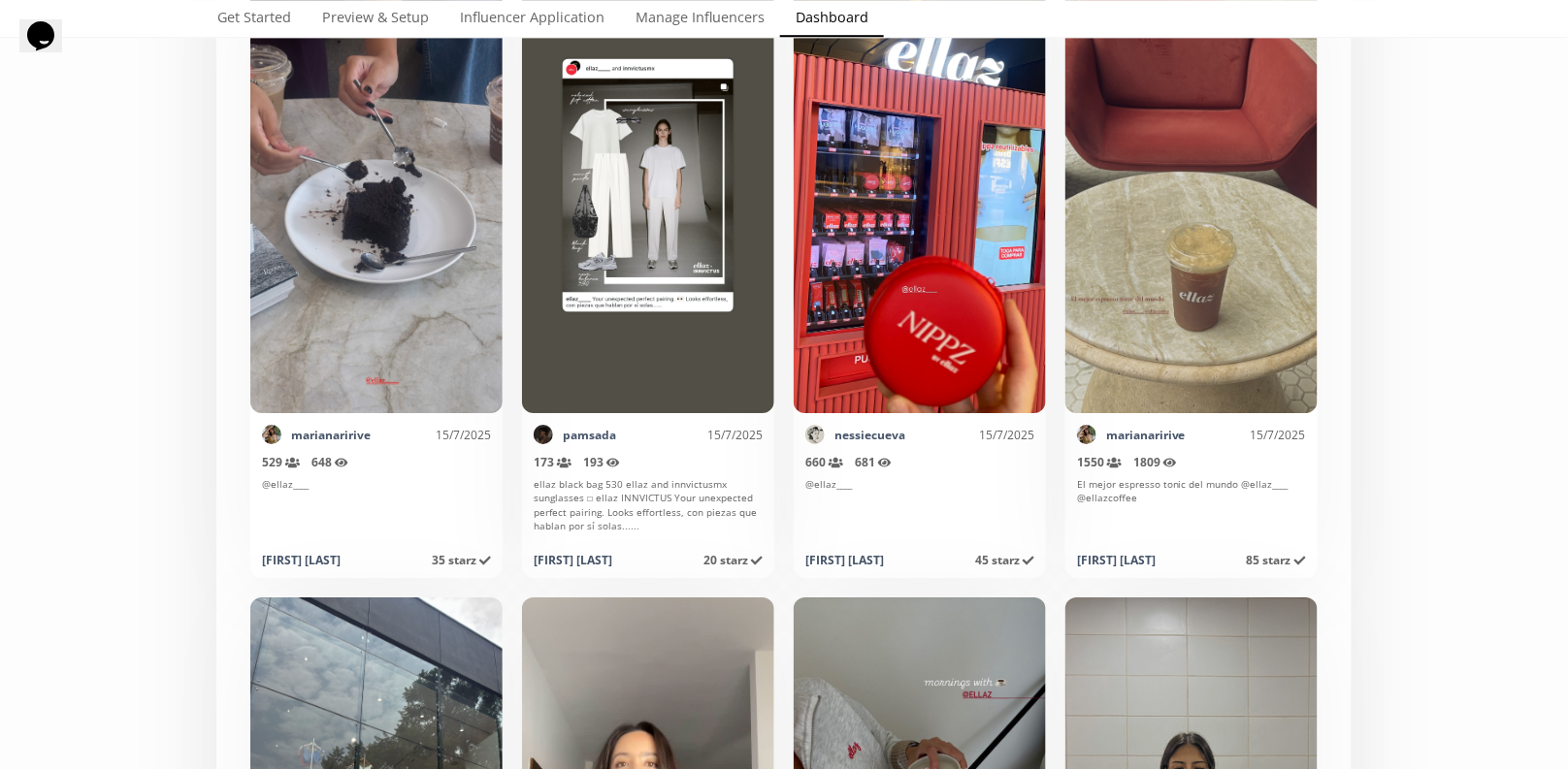 click on "Select date range INFLUENCERS Starz HISTORY Referred Orders Content Stats CHARTS INFLUENCERS Starz HISTORY Referred Orders Content Stats CHARTS Organic content from influencers tagging your brand on Instagram. < Page  10  of  151 >  Export   page Mark as invalid so that no points awarded. elochapa 18/7/2025 469   Reach (unique views) 628   Impressions este top! @ellaz____ Eloísa  30 starz   Points awarded 19/7/2025 Mark as invalid so that no points awarded. elochapa 18/7/2025 494   Reach (unique views) 641   Impressions estos nuevos colores!! @ellaz____ Eloísa  30 starz   Points awarded 19/7/2025 Mark as invalid so that no points awarded. elochapa 18/7/2025 363   Reach (unique views) 456   Impressions @ellaz____ Eloísa  30 starz   Points awarded 19/7/2025 Mark as invalid so that no points awarded. cata.vergarah_ 18/7/2025 498   Reach (unique views) 665   Impressions @ellaz____ Catalina Vergara 35 starz   Points awarded 19/7/2025 Mark as invalid so that no points awarded. michelle__sevilla 18/7/2025 1036" at bounding box center (784, -3625) 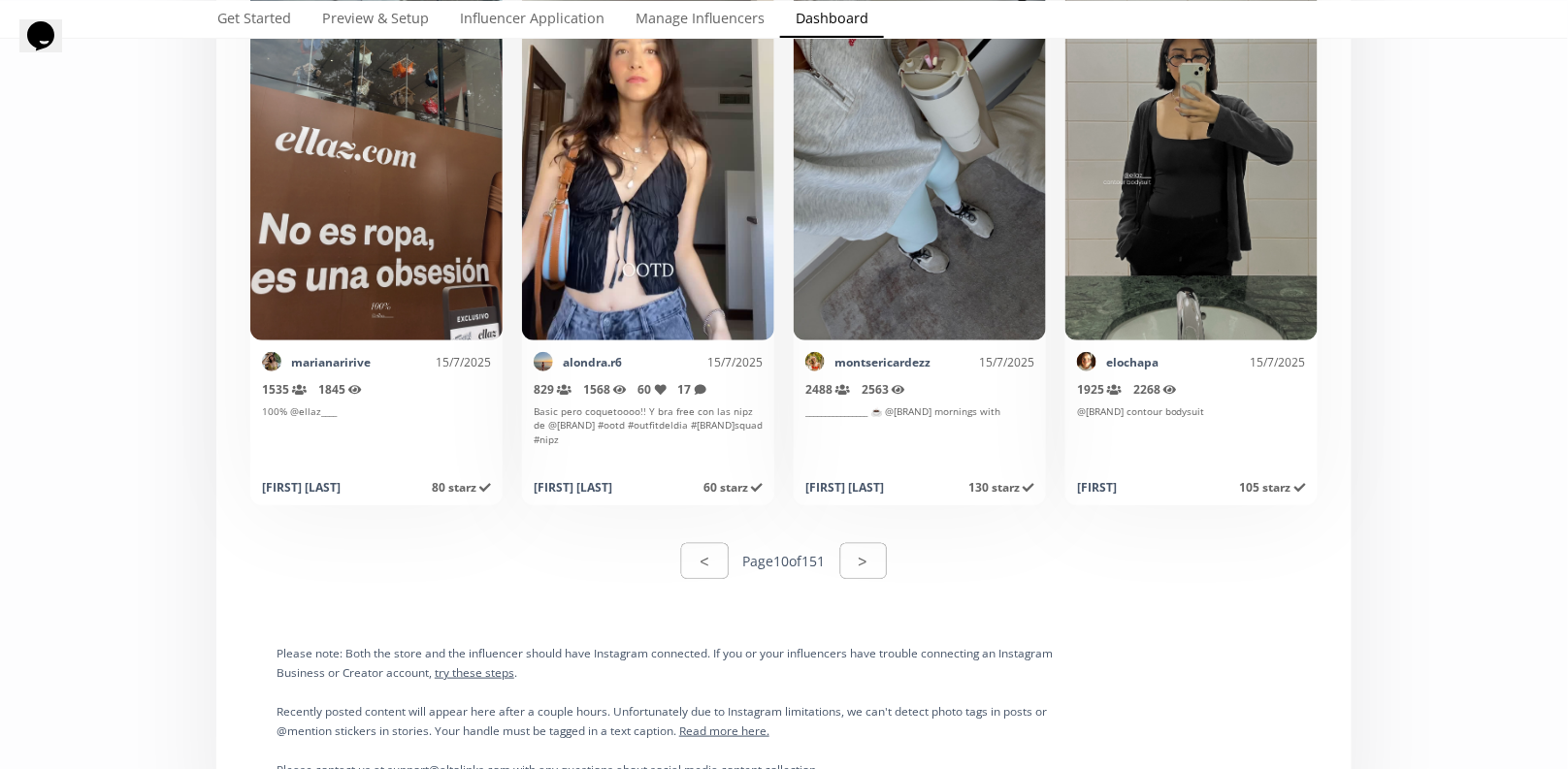 scroll, scrollTop: 9621, scrollLeft: 0, axis: vertical 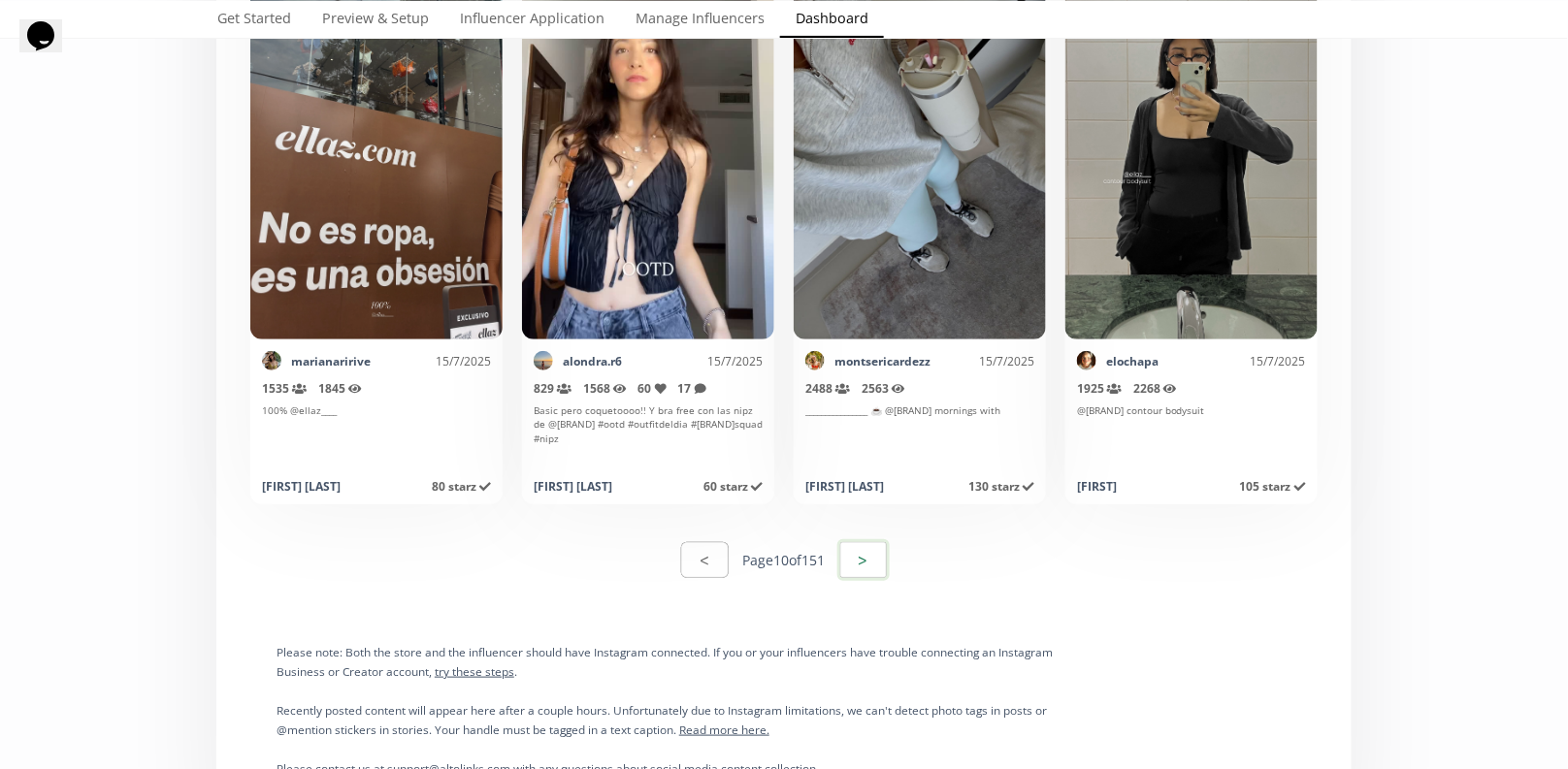 click on ">" at bounding box center (864, 560) 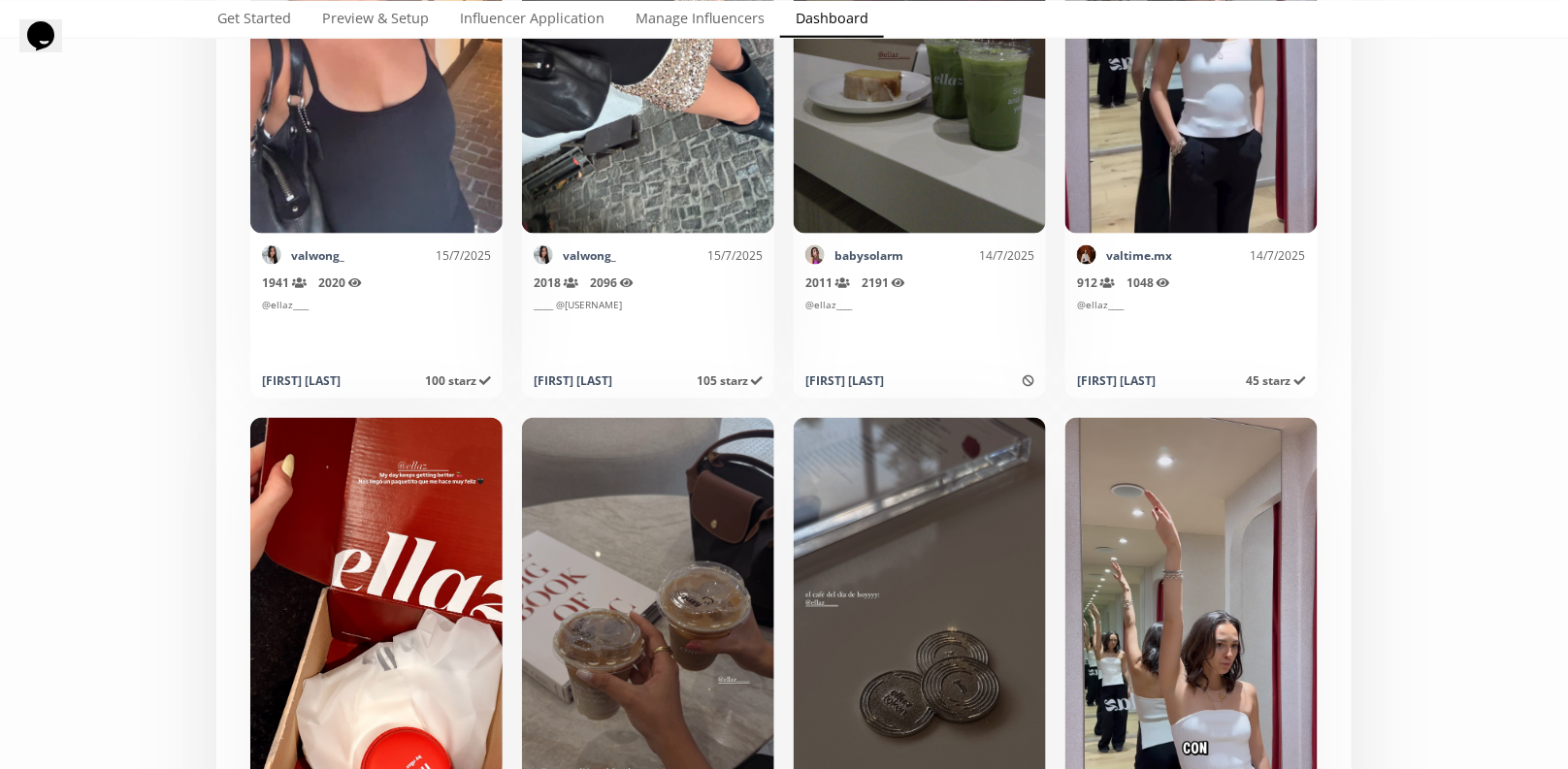 scroll, scrollTop: 1110, scrollLeft: 0, axis: vertical 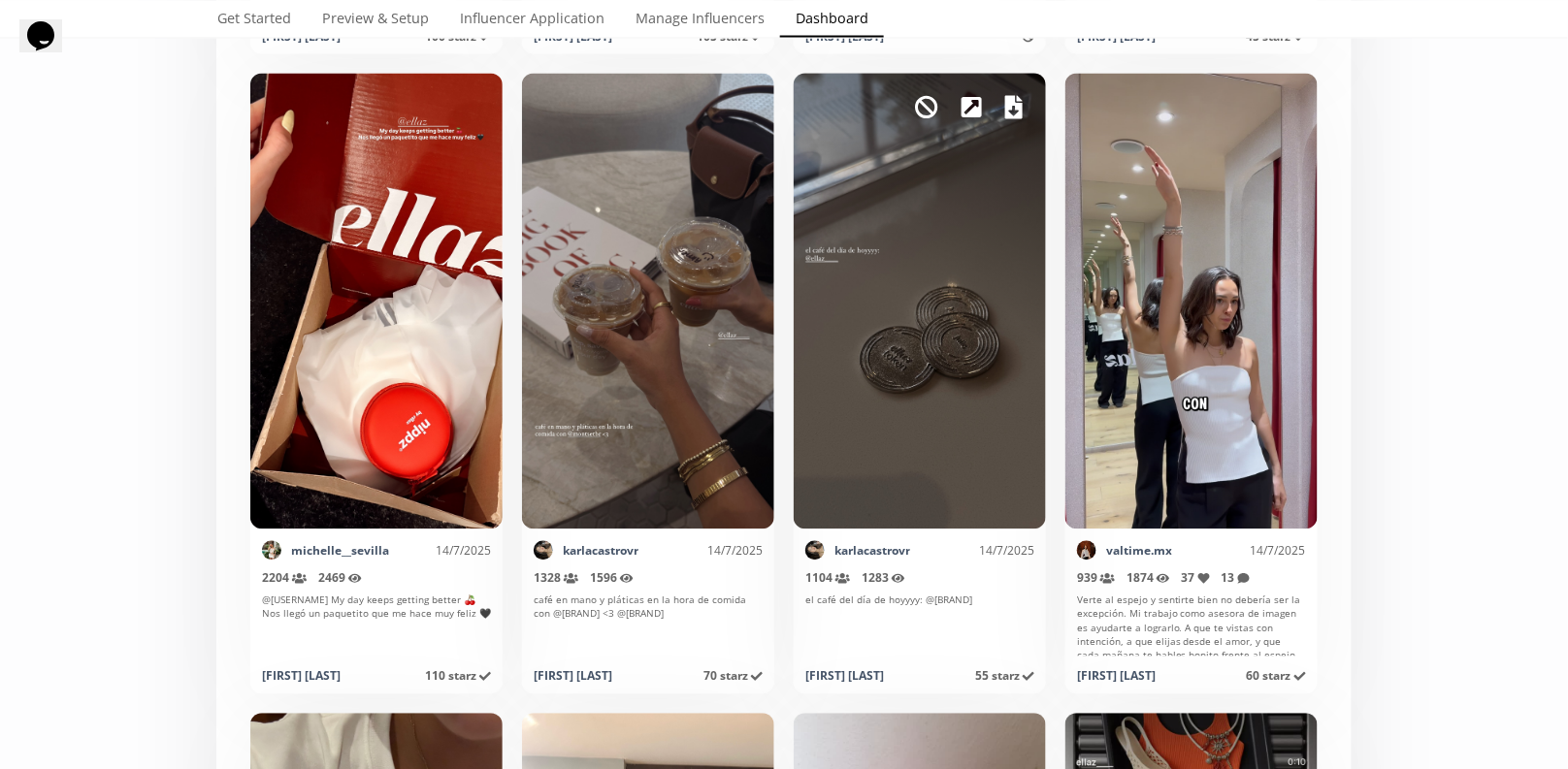 click 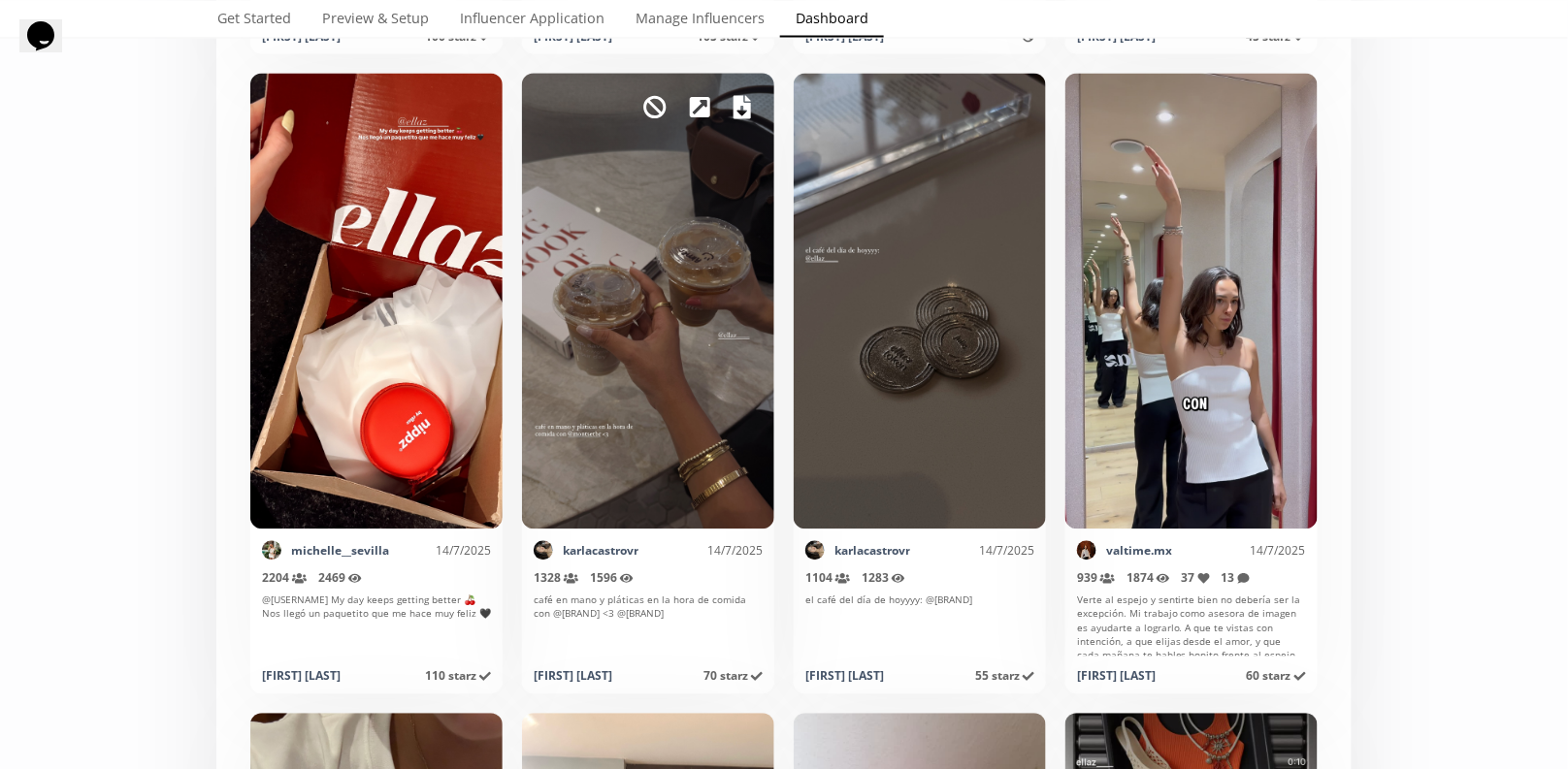 click 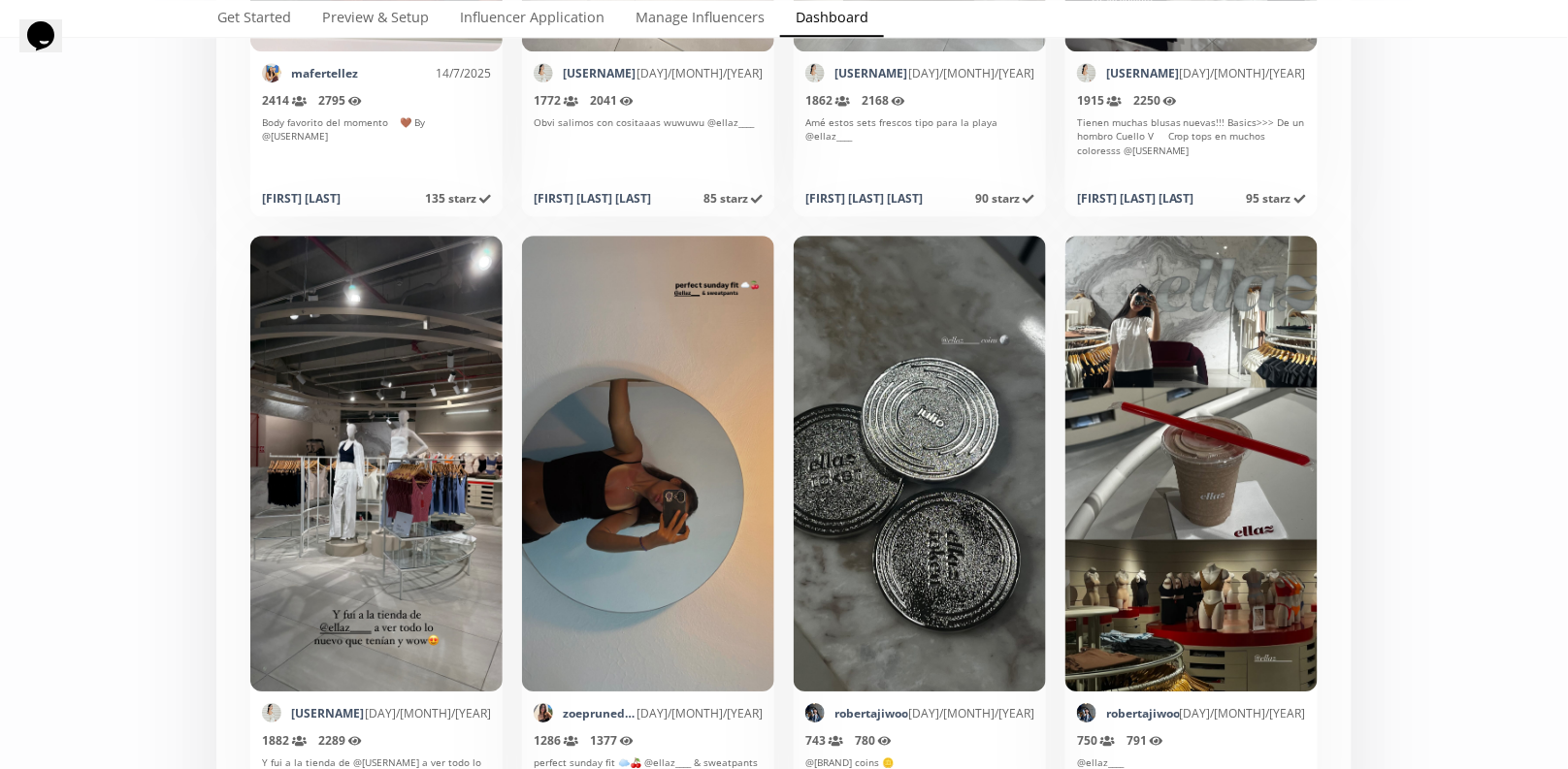 scroll, scrollTop: 4103, scrollLeft: 0, axis: vertical 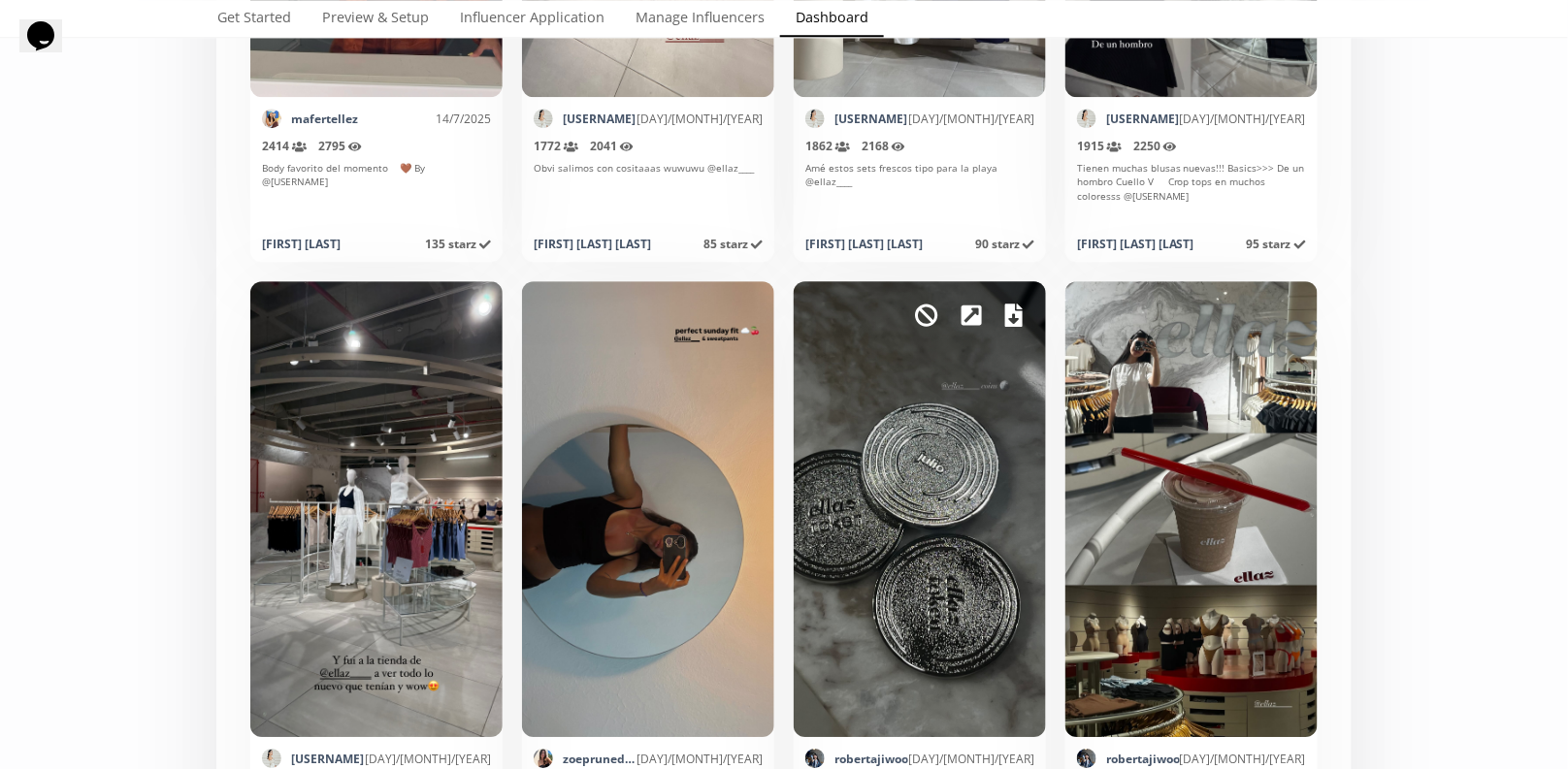 click 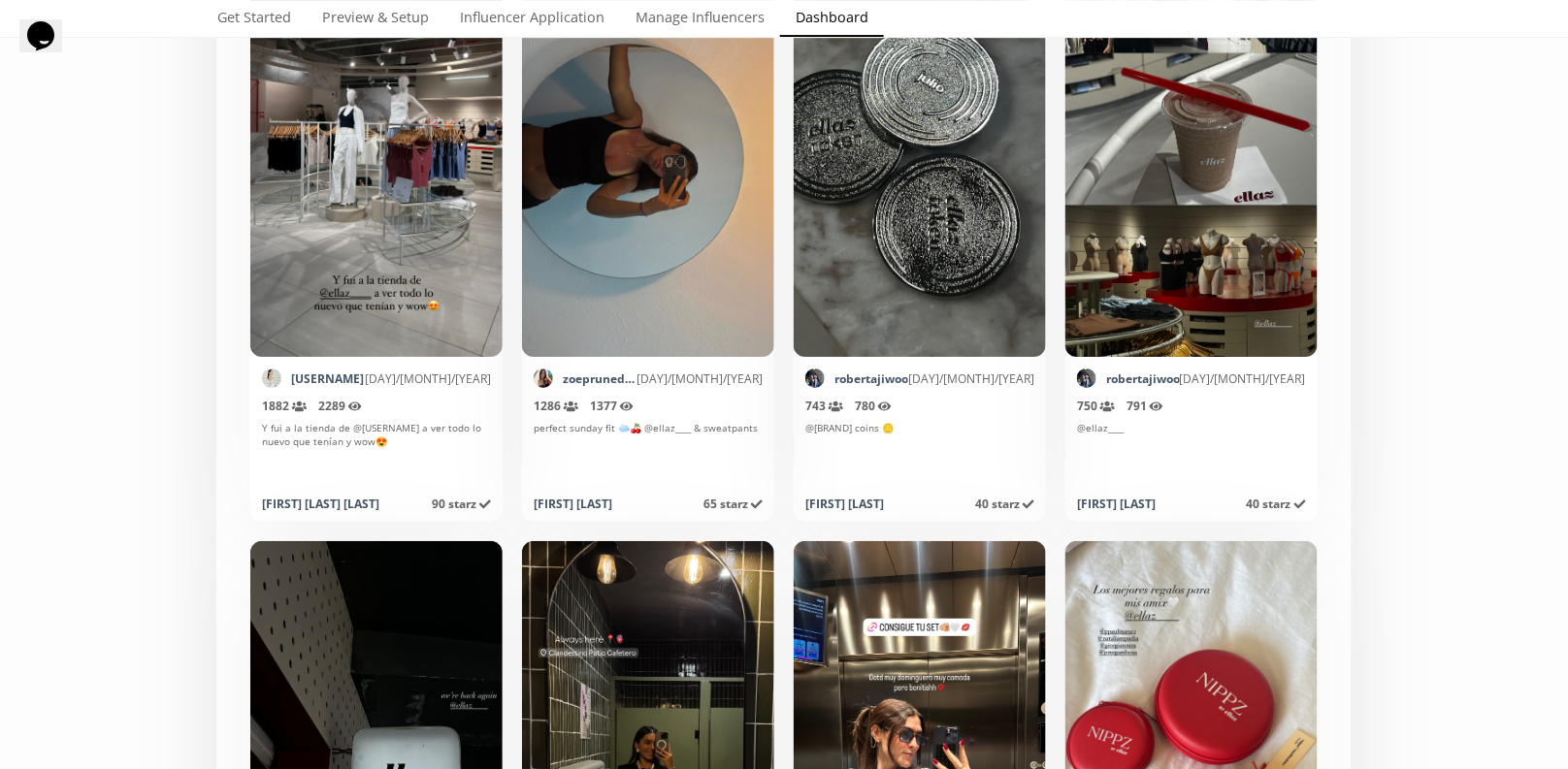 scroll, scrollTop: 4553, scrollLeft: 0, axis: vertical 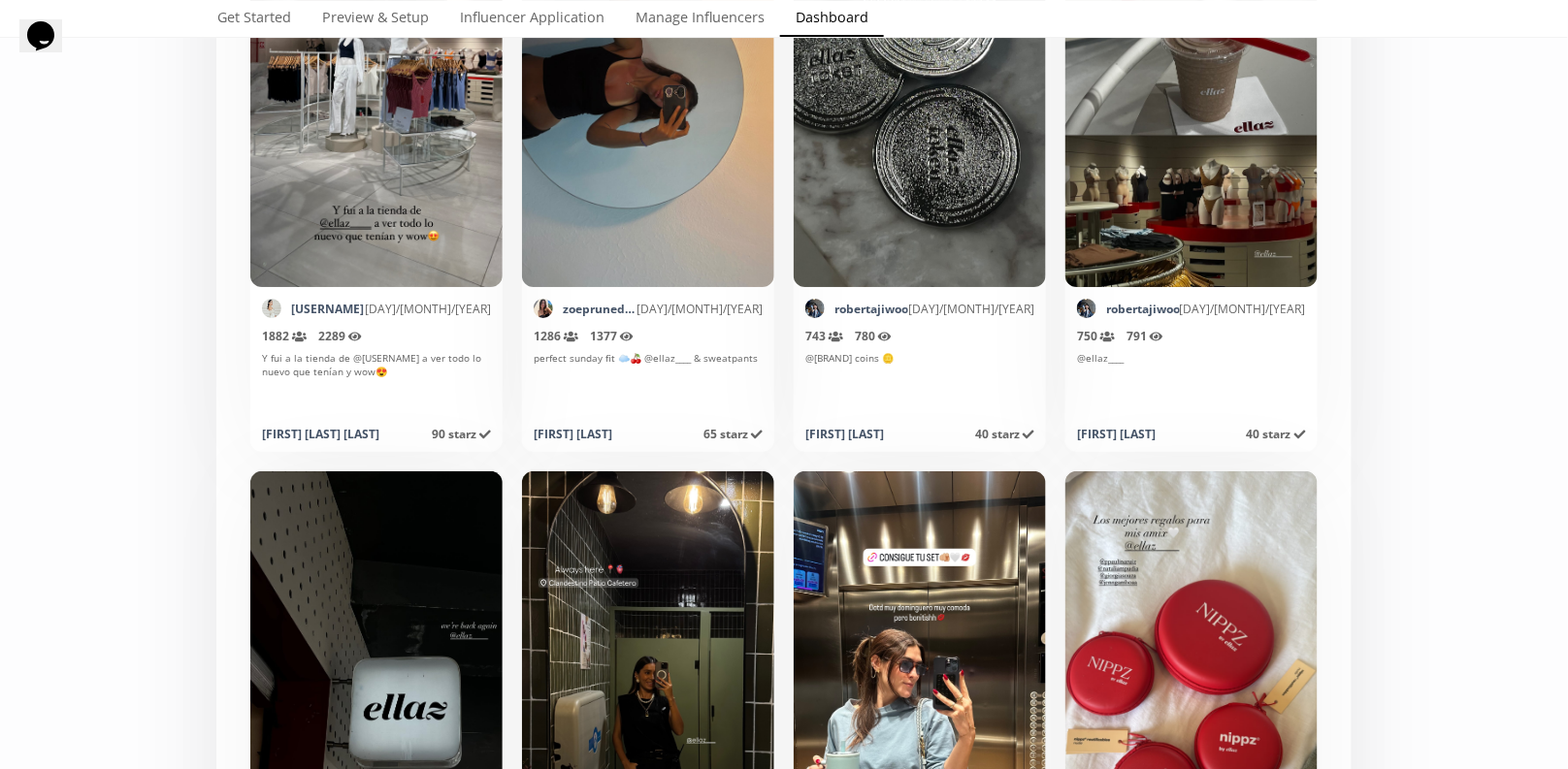 click on "Select date range INFLUENCERS Starz HISTORY Referred Orders Content Stats CHARTS INFLUENCERS Starz HISTORY Referred Orders Content Stats CHARTS Organic content from influencers tagging your brand on Instagram. < Page  11  of  151 >  Export   page Mark as invalid so that no points awarded. valwong_ 15/7/2025 1941   Reach (unique views) 2020   Impressions @ellaz____ Valeria Wong 100 starz   Points awarded 15/7/2025 Mark as invalid so that no points awarded. valwong_ 15/7/2025 2018   Reach (unique views) 2096   Impressions _____ @ellaz____ Valeria Wong 105 starz   Points awarded 15/7/2025 Mark as invalid so that no points awarded. babysolarm 14/7/2025 2011   Reach (unique views) 2191   Impressions @ellaz____ Barbara Solar No points awarded because post was deleted before the full 23 hours. Mark as invalid so that no points awarded. valtime.mx 14/7/2025 912   Reach (unique views) 1048   Impressions @ellaz____ Valentina Sanchezbreton 45 starz   Points awarded 15/7/2025 Mark as invalid so that no points awarded." at bounding box center (784, 729) 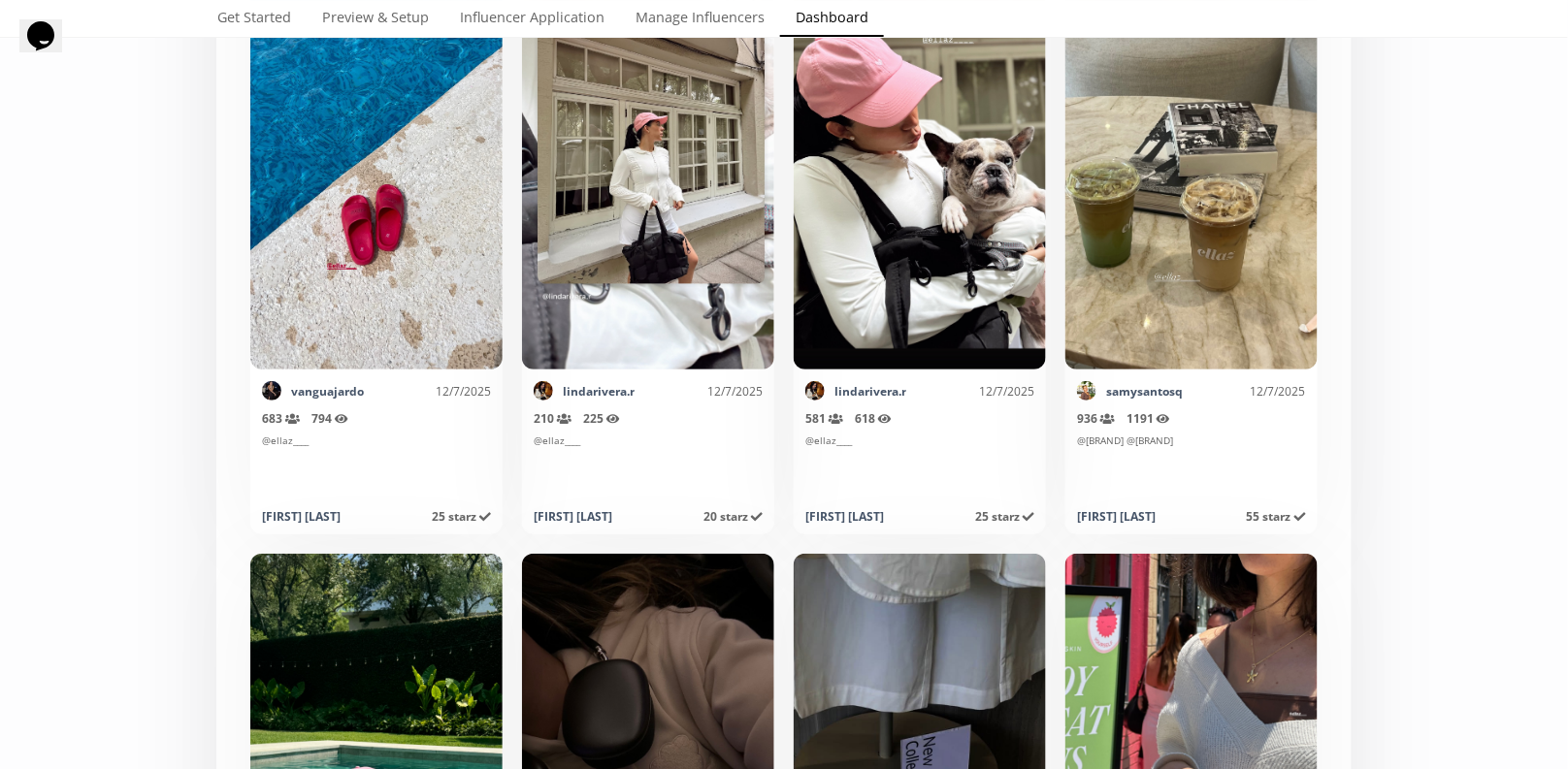 scroll, scrollTop: 6851, scrollLeft: 0, axis: vertical 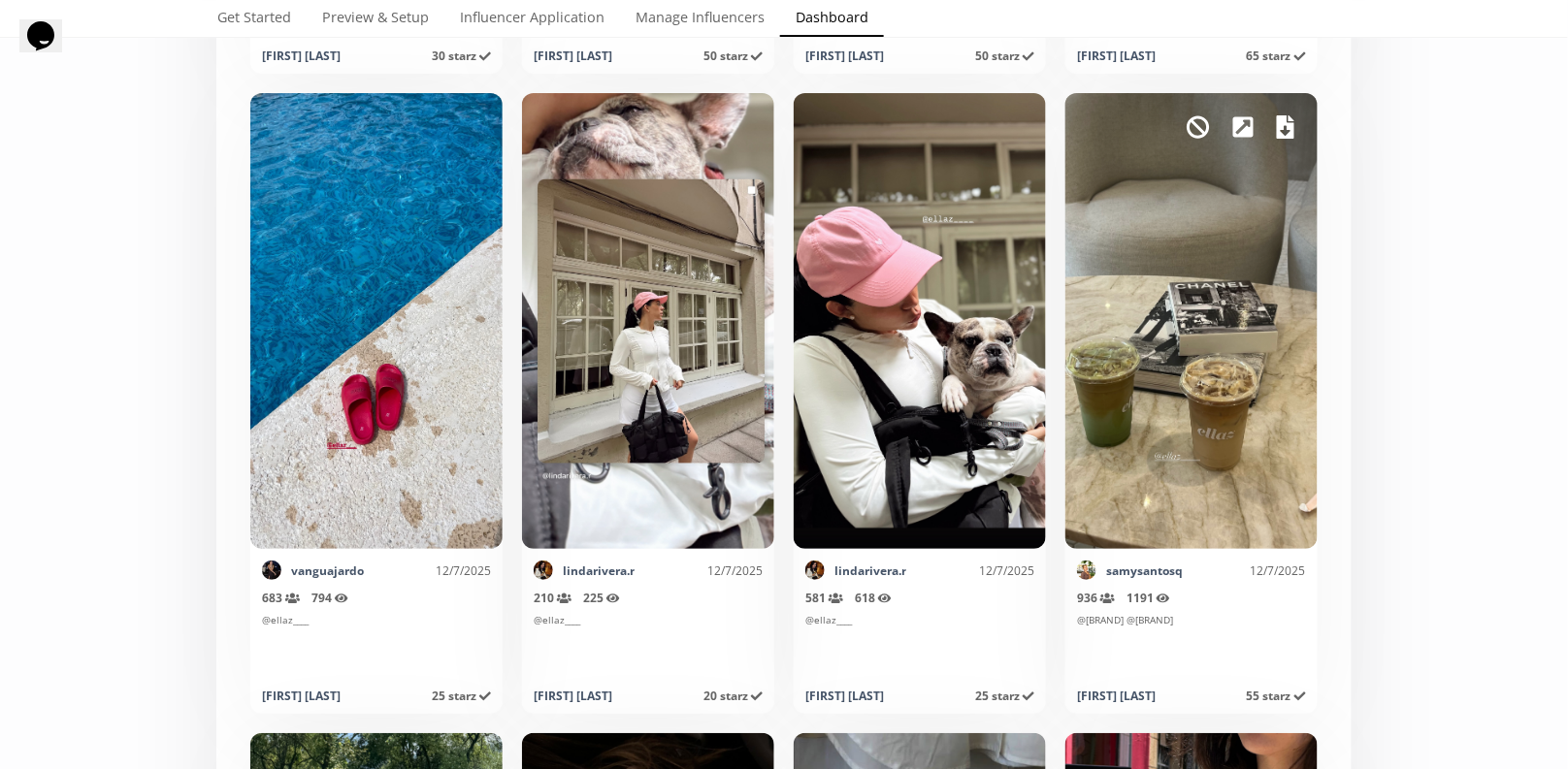 click 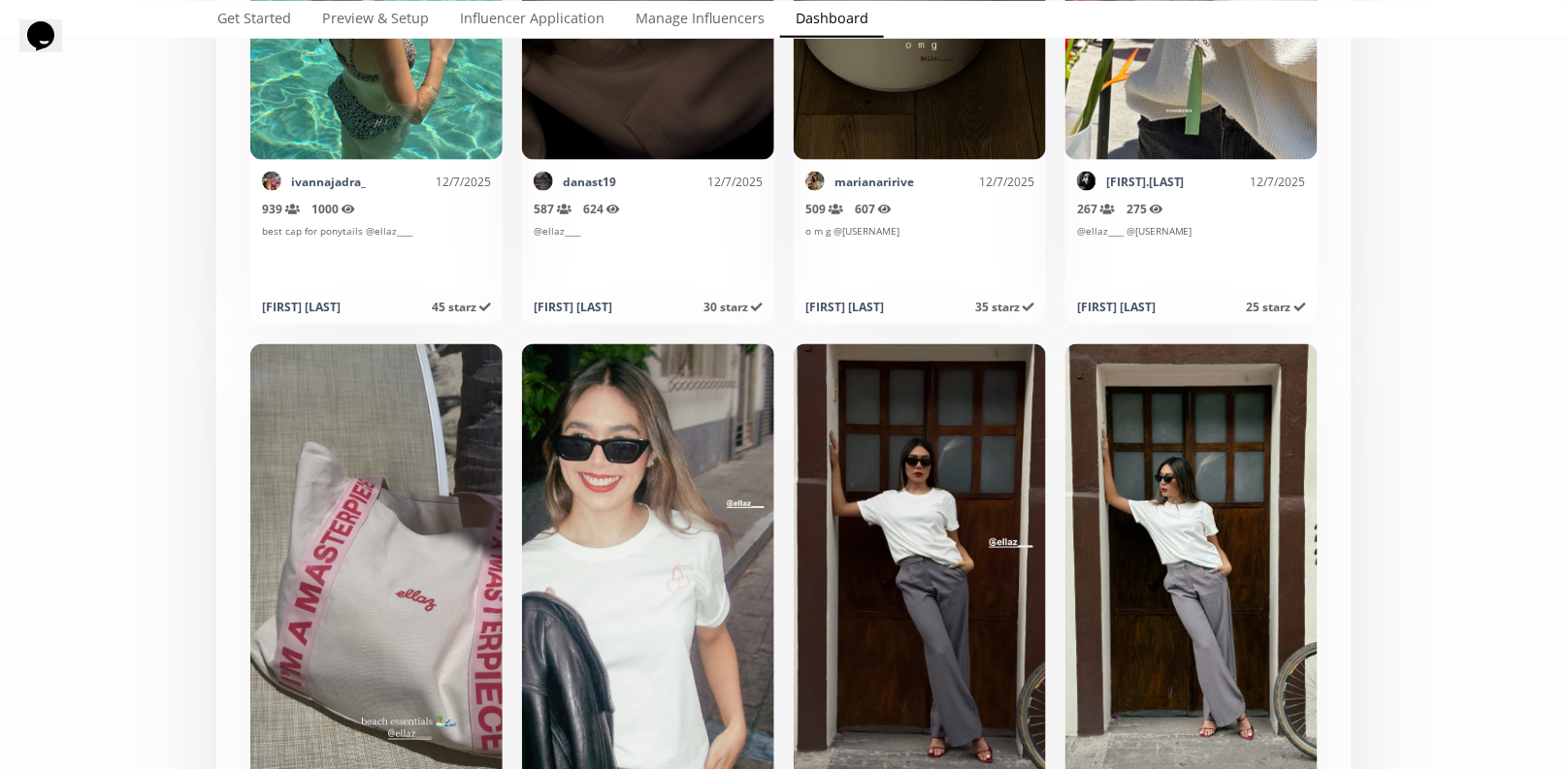 scroll, scrollTop: 8304, scrollLeft: 0, axis: vertical 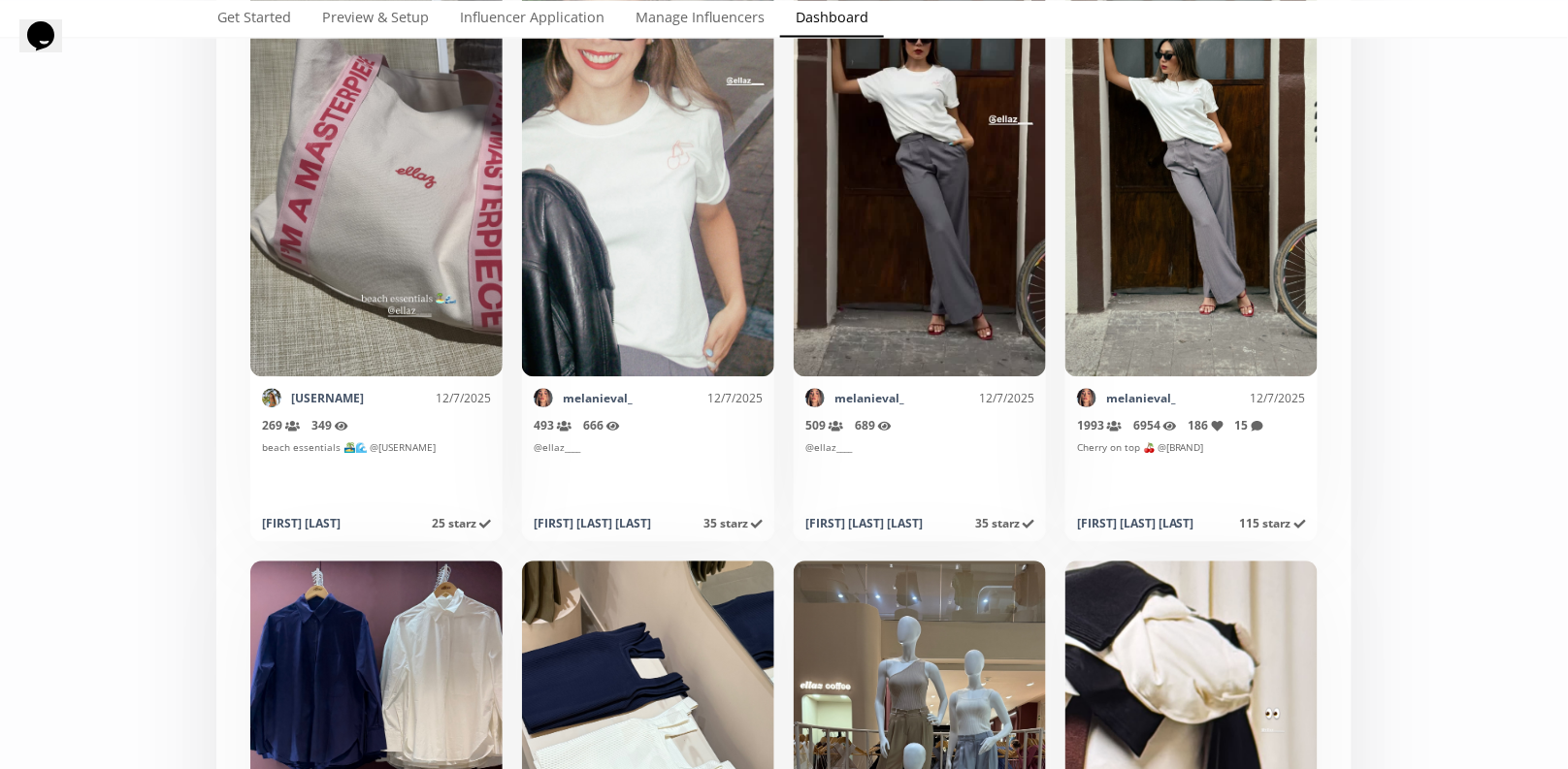 click on "Select date range INFLUENCERS Starz HISTORY Referred Orders Content Stats CHARTS INFLUENCERS Starz HISTORY Referred Orders Content Stats CHARTS Organic content from influencers tagging your brand on Instagram. < Page  11  of  151 >  Export   page Mark as invalid so that no points awarded. valwong_ 15/7/2025 1941   Reach (unique views) 2020   Impressions @ellaz____ Valeria Wong 100 starz   Points awarded 15/7/2025 Mark as invalid so that no points awarded. valwong_ 15/7/2025 2018   Reach (unique views) 2096   Impressions _____ @ellaz____ Valeria Wong 105 starz   Points awarded 15/7/2025 Mark as invalid so that no points awarded. babysolarm 14/7/2025 2011   Reach (unique views) 2191   Impressions @ellaz____ Barbara Solar No points awarded because post was deleted before the full 23 hours. Mark as invalid so that no points awarded. valtime.mx 14/7/2025 912   Reach (unique views) 1048   Impressions @ellaz____ Valentina Sanchezbreton 45 starz   Points awarded 15/7/2025 Mark as invalid so that no points awarded." at bounding box center (784, -3022) 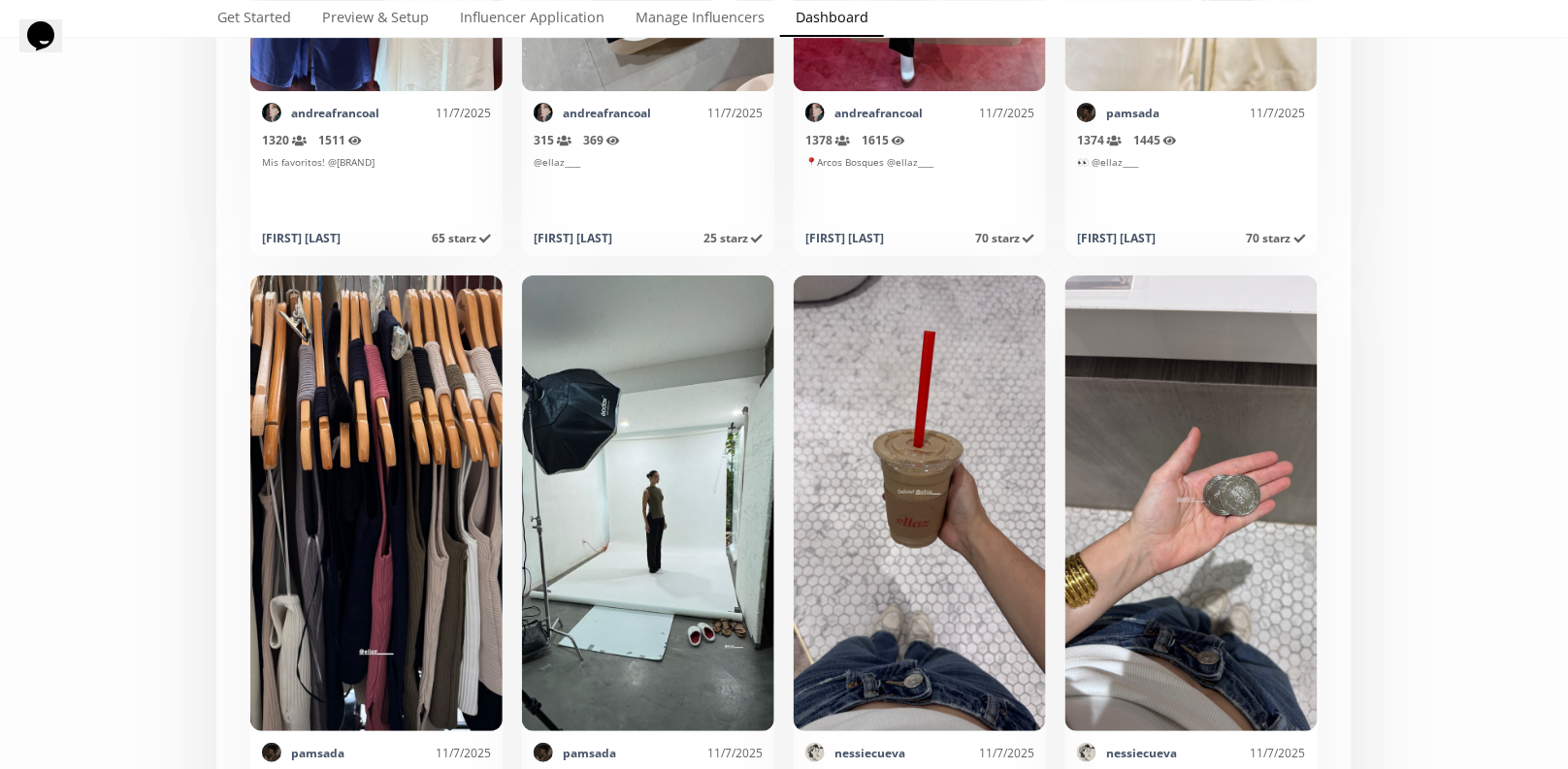 scroll, scrollTop: 9528, scrollLeft: 0, axis: vertical 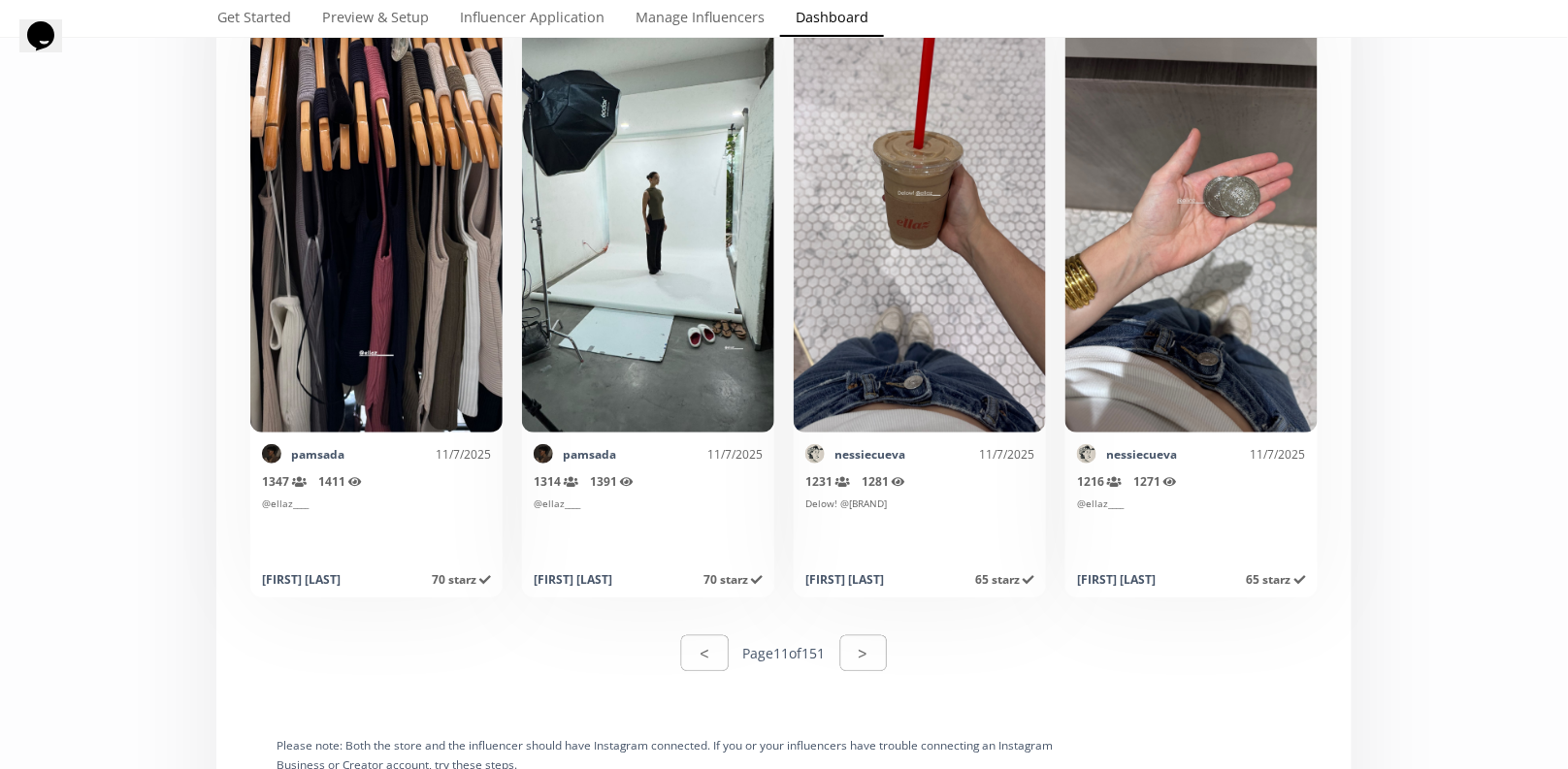 click on "< Page  11  of  151 >" at bounding box center (784, 653) 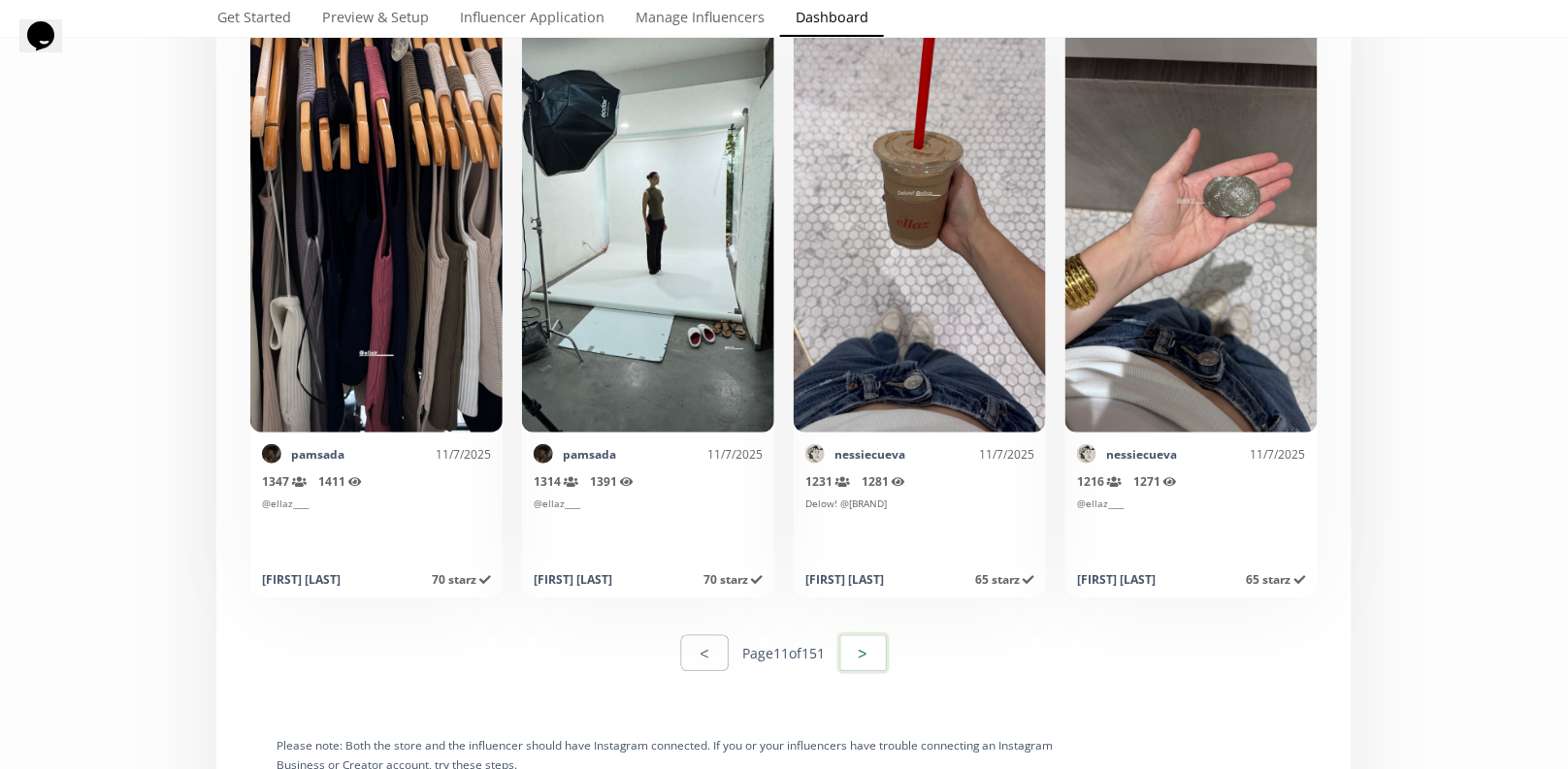 click on ">" at bounding box center [864, 653] 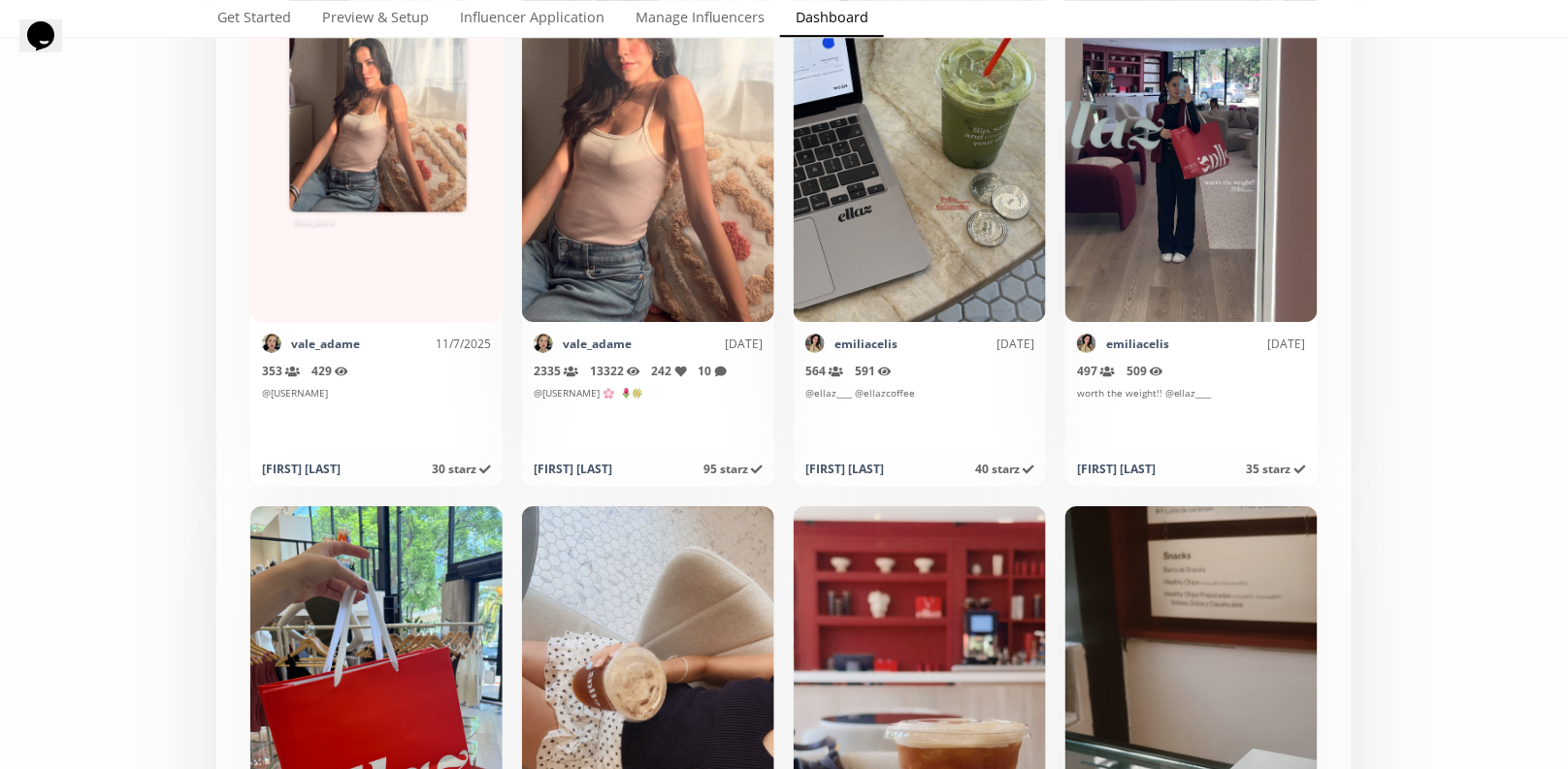 scroll, scrollTop: 1801, scrollLeft: 0, axis: vertical 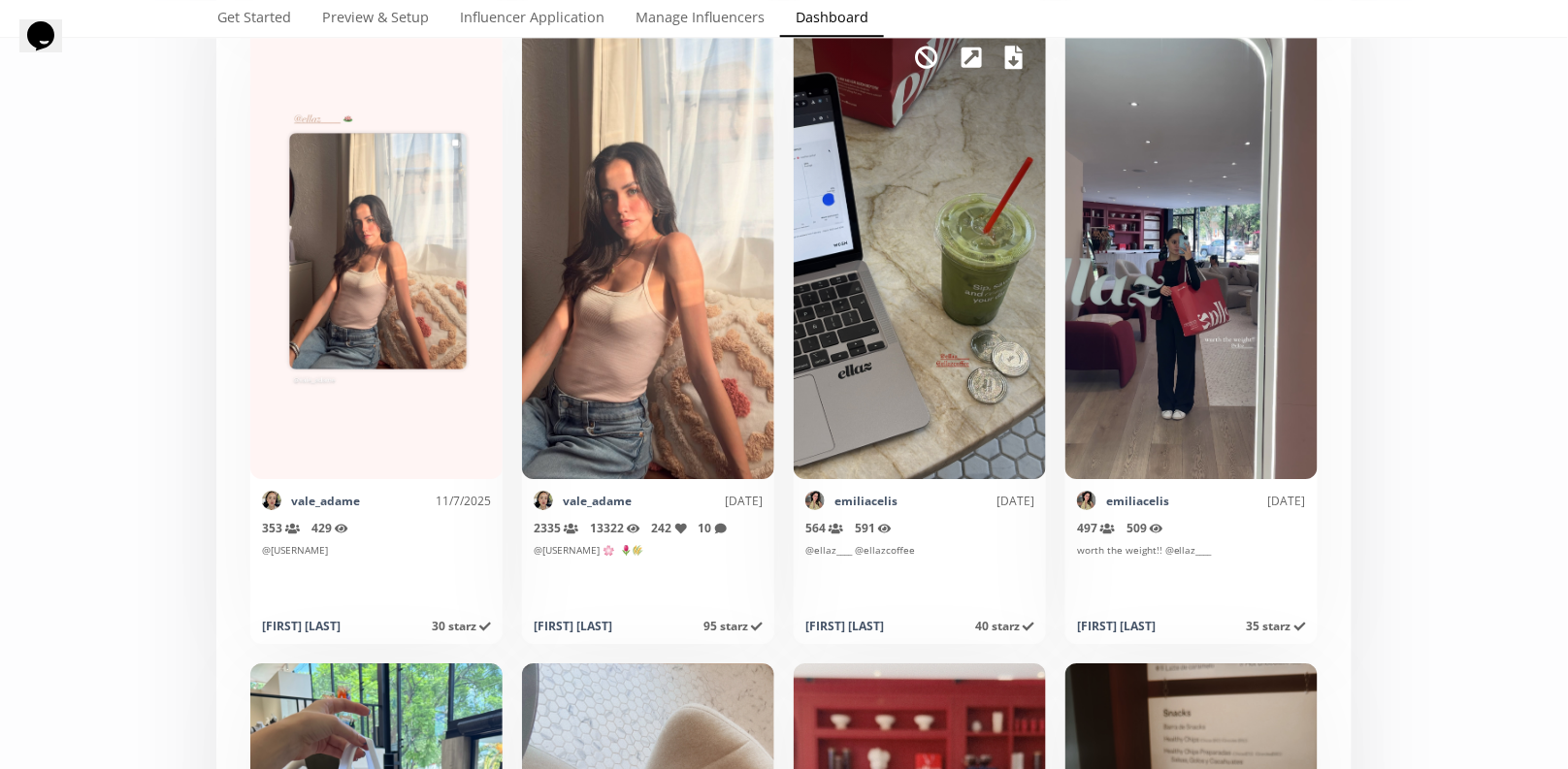 click 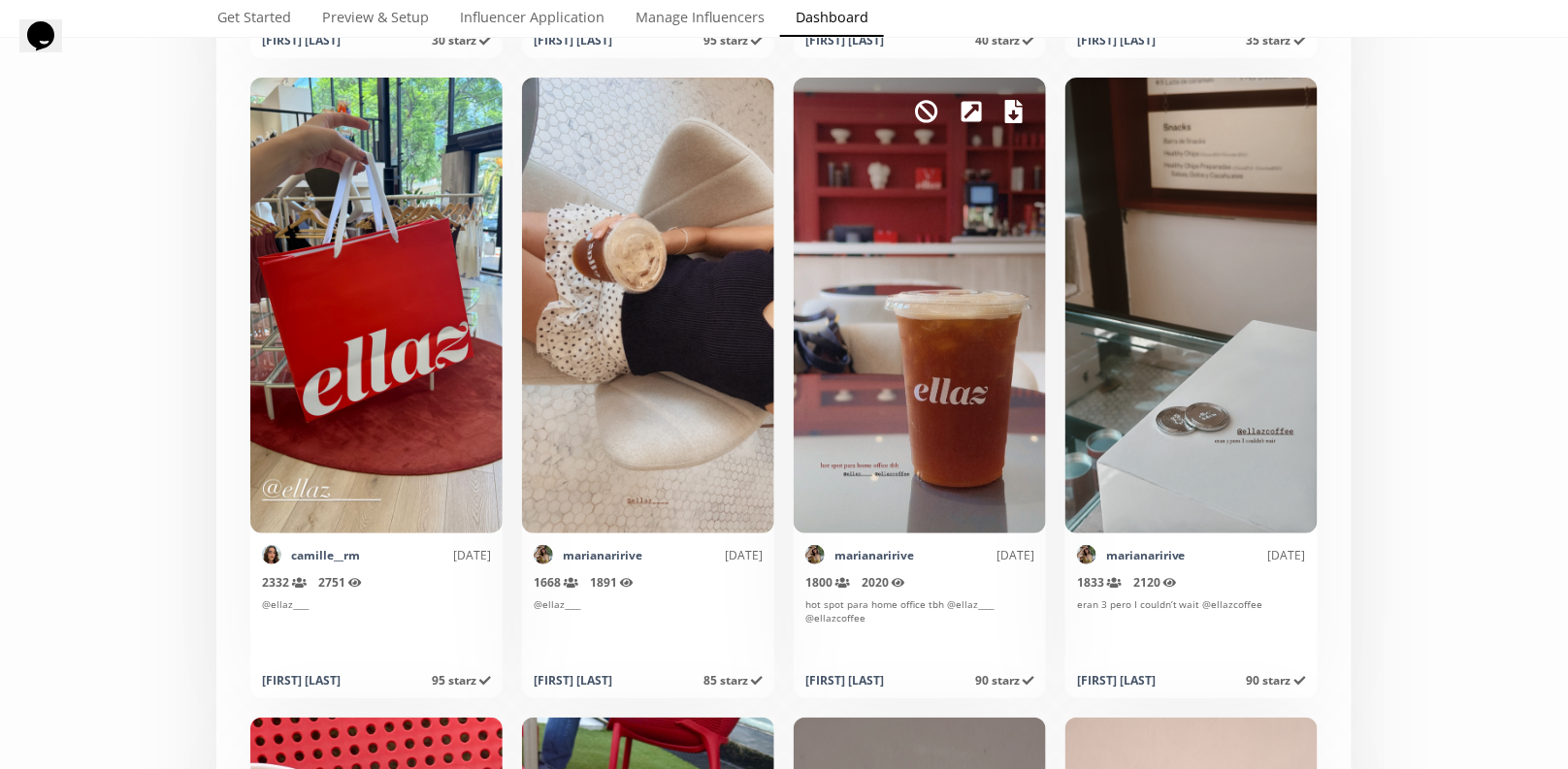scroll, scrollTop: 2299, scrollLeft: 0, axis: vertical 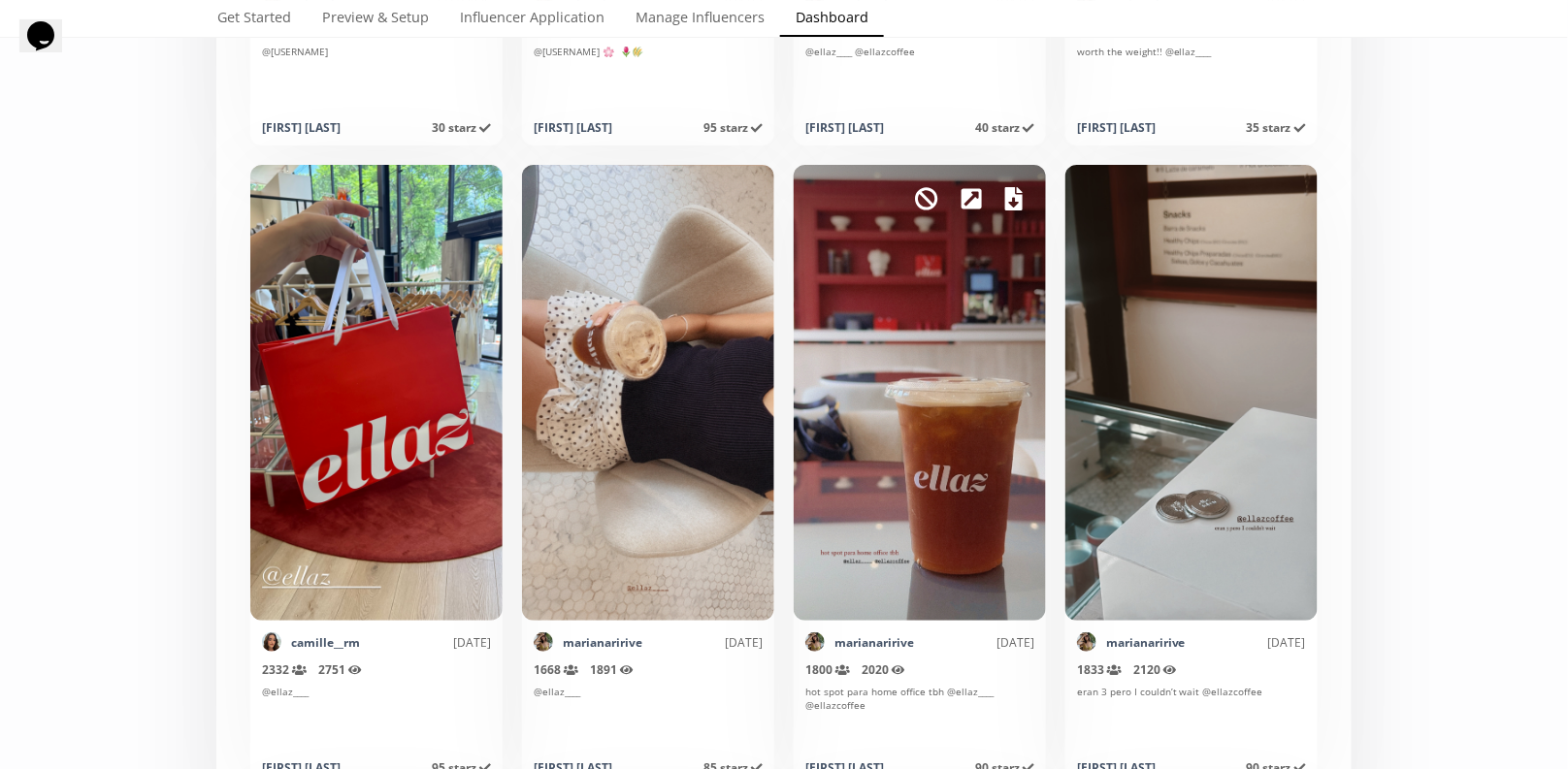 click on "Mark as invalid so that no points awarded." at bounding box center (920, 393) 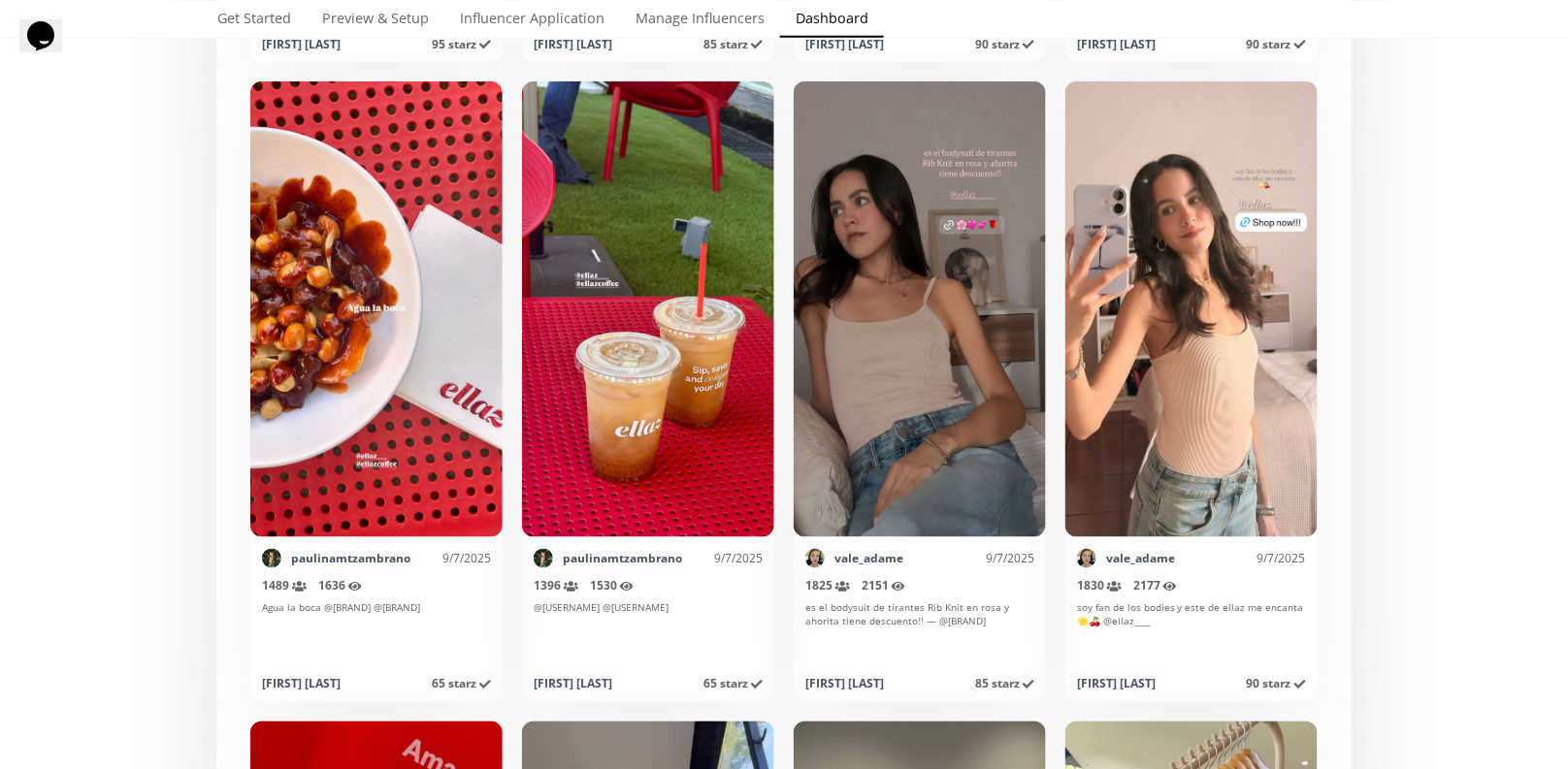 scroll, scrollTop: 2813, scrollLeft: 0, axis: vertical 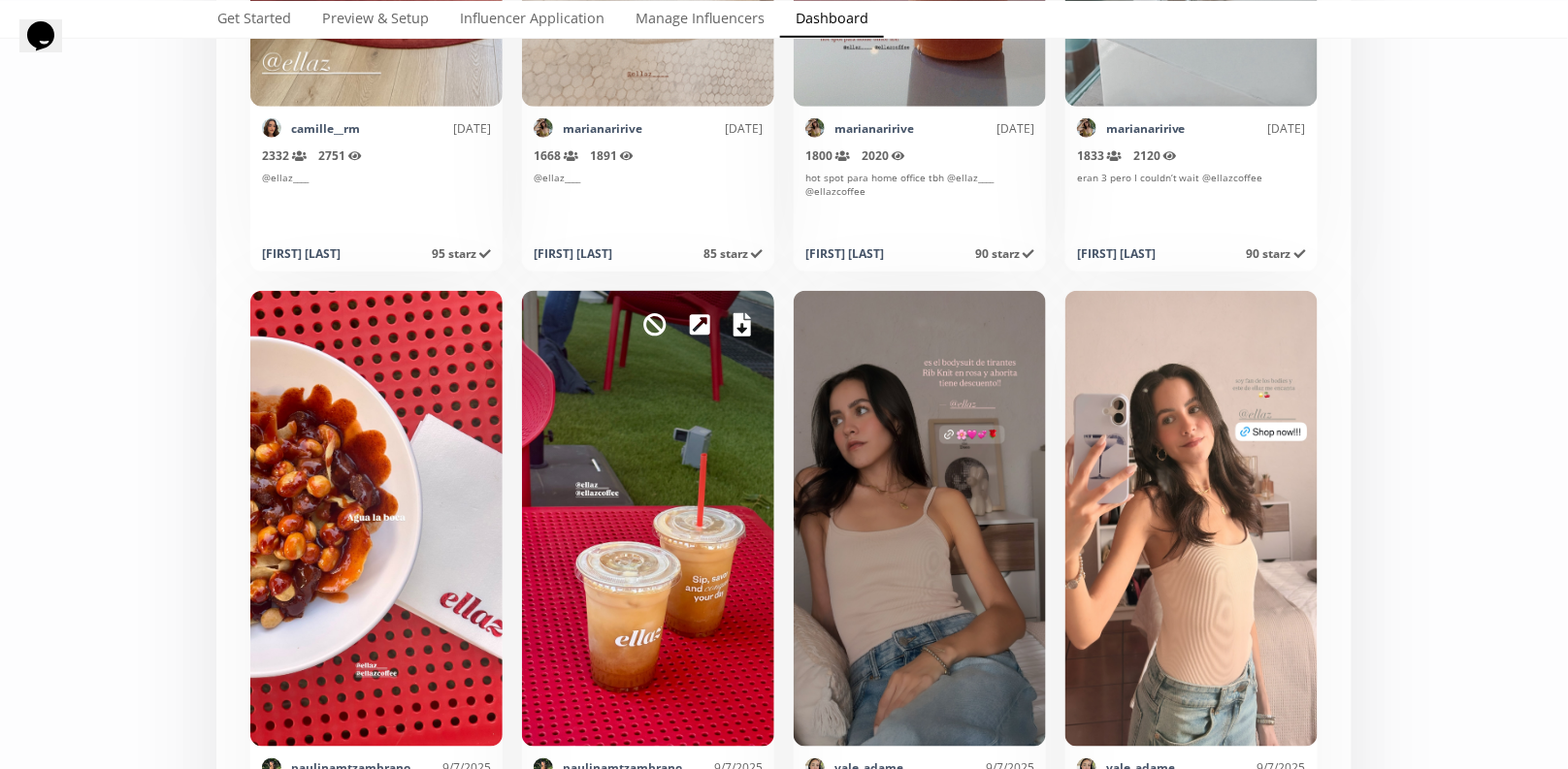 click 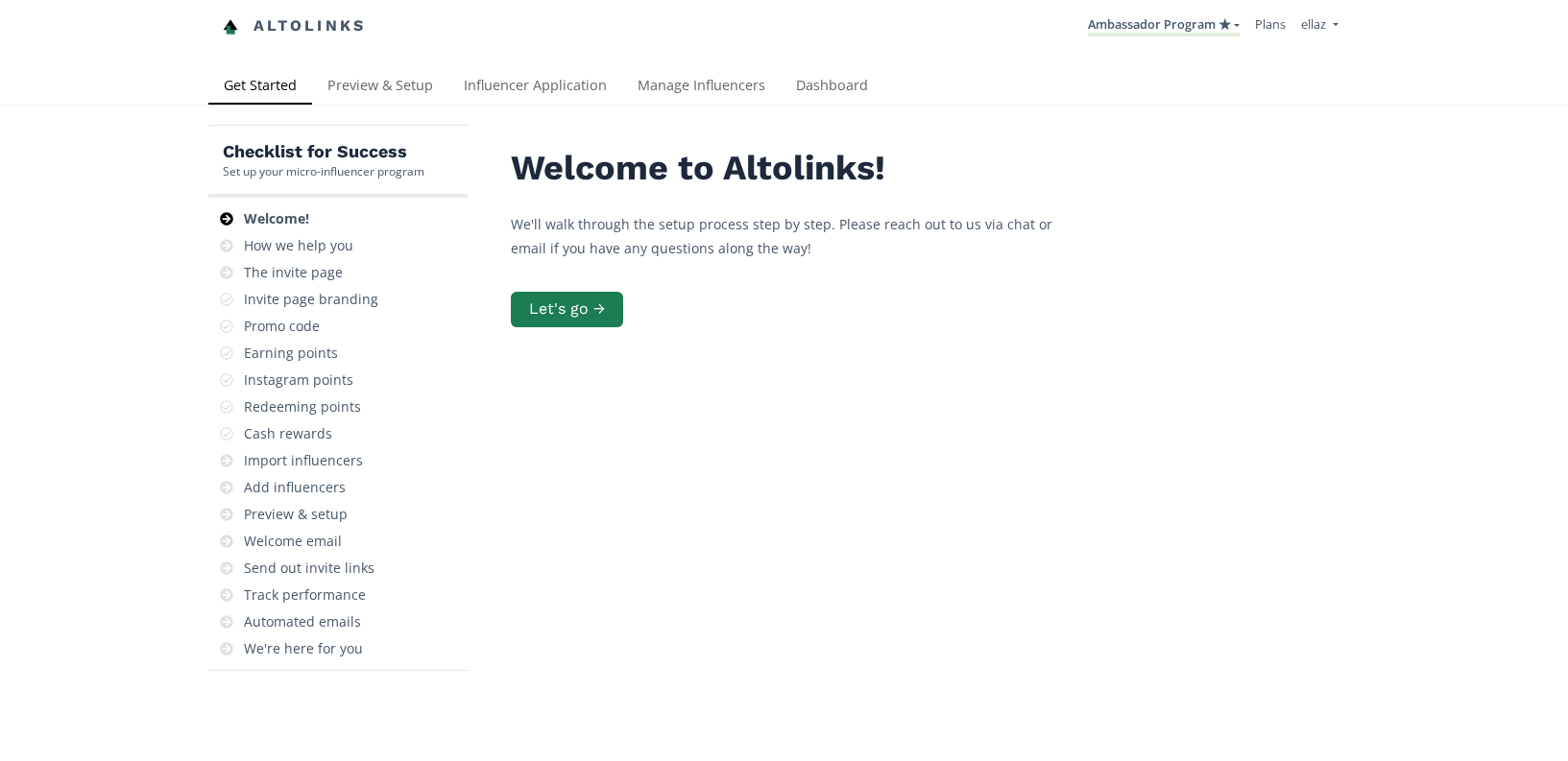 scroll, scrollTop: 0, scrollLeft: 0, axis: both 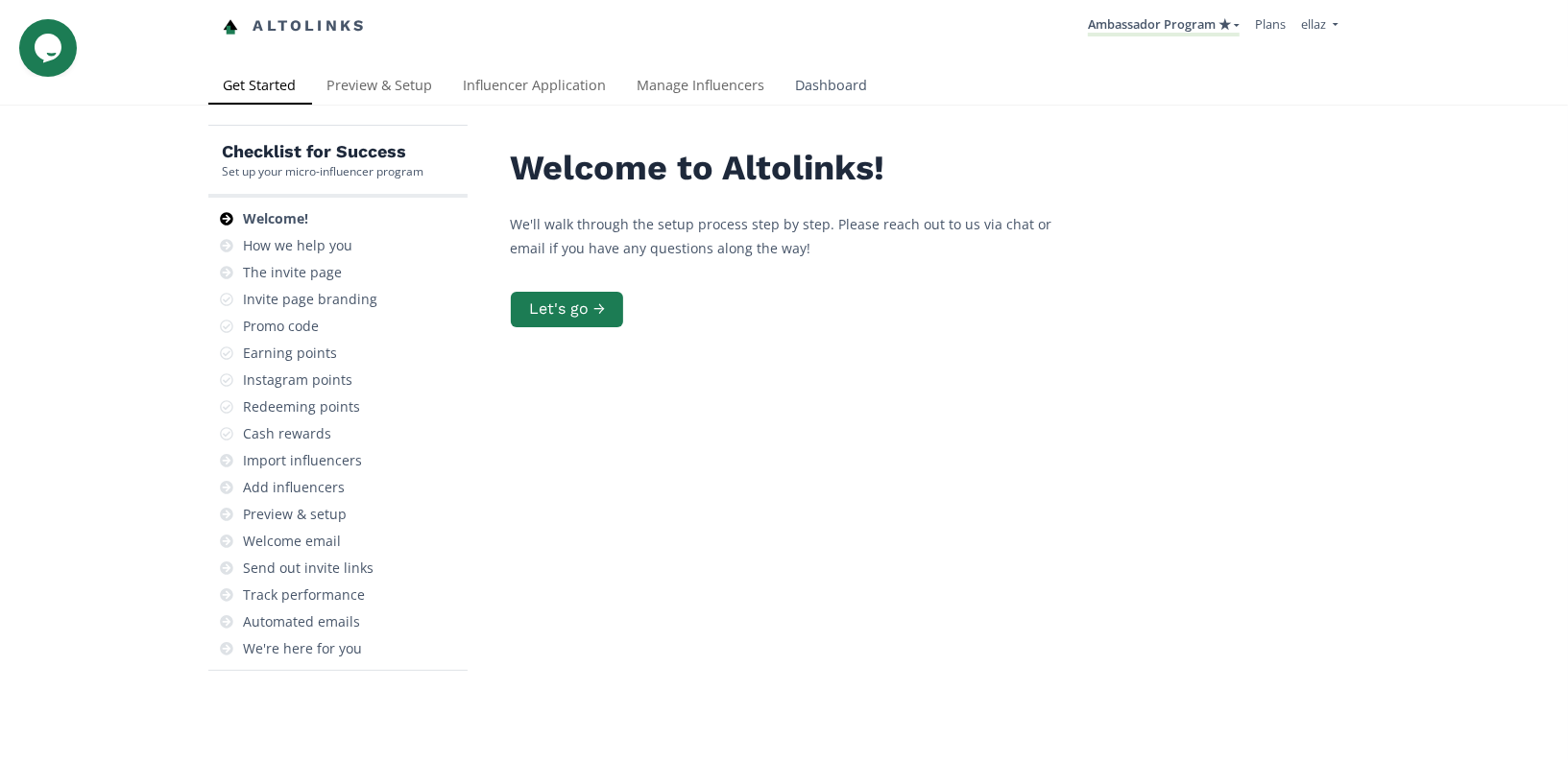 click on "Dashboard" at bounding box center (832, 87) 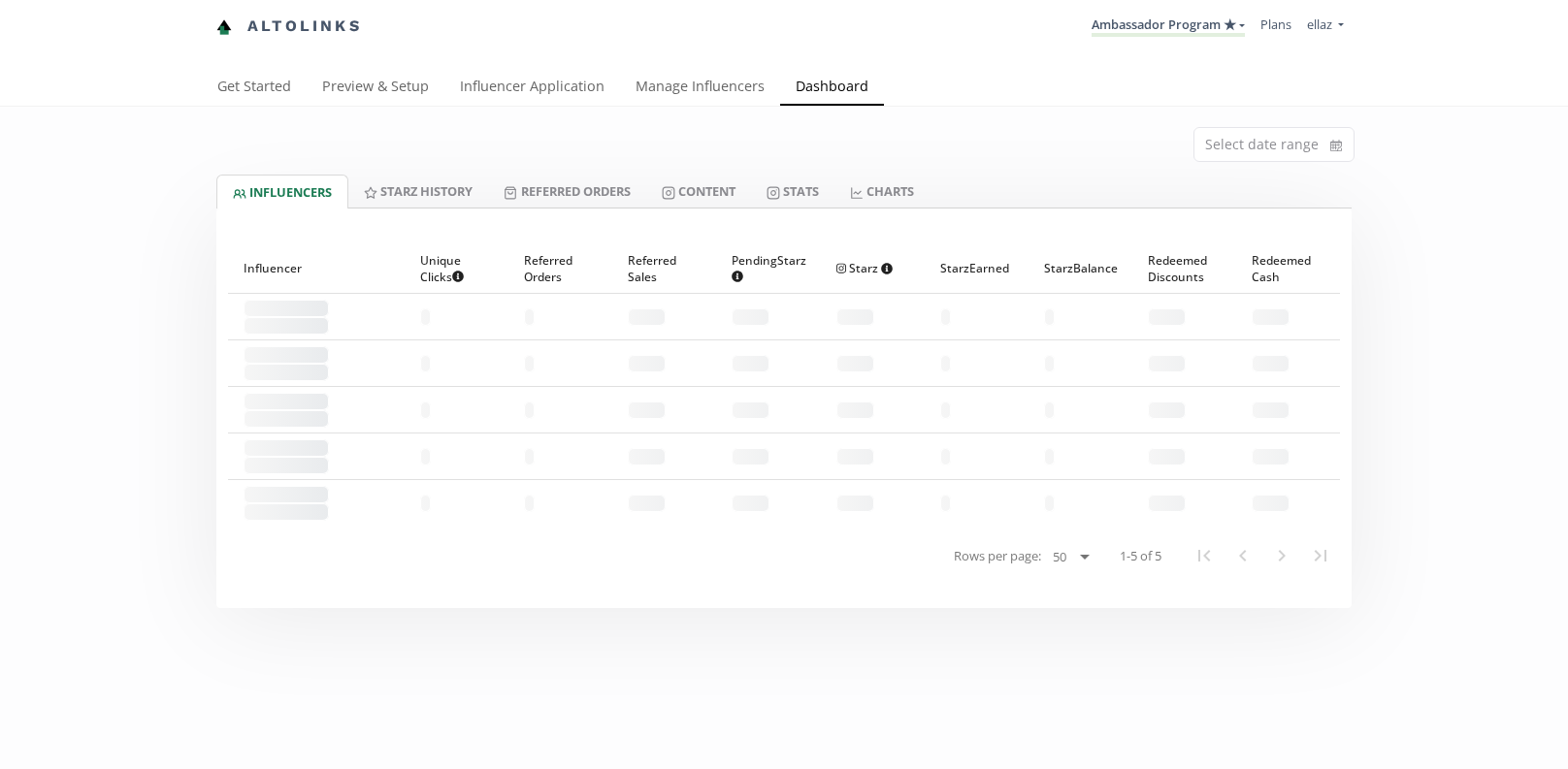 scroll, scrollTop: 0, scrollLeft: 0, axis: both 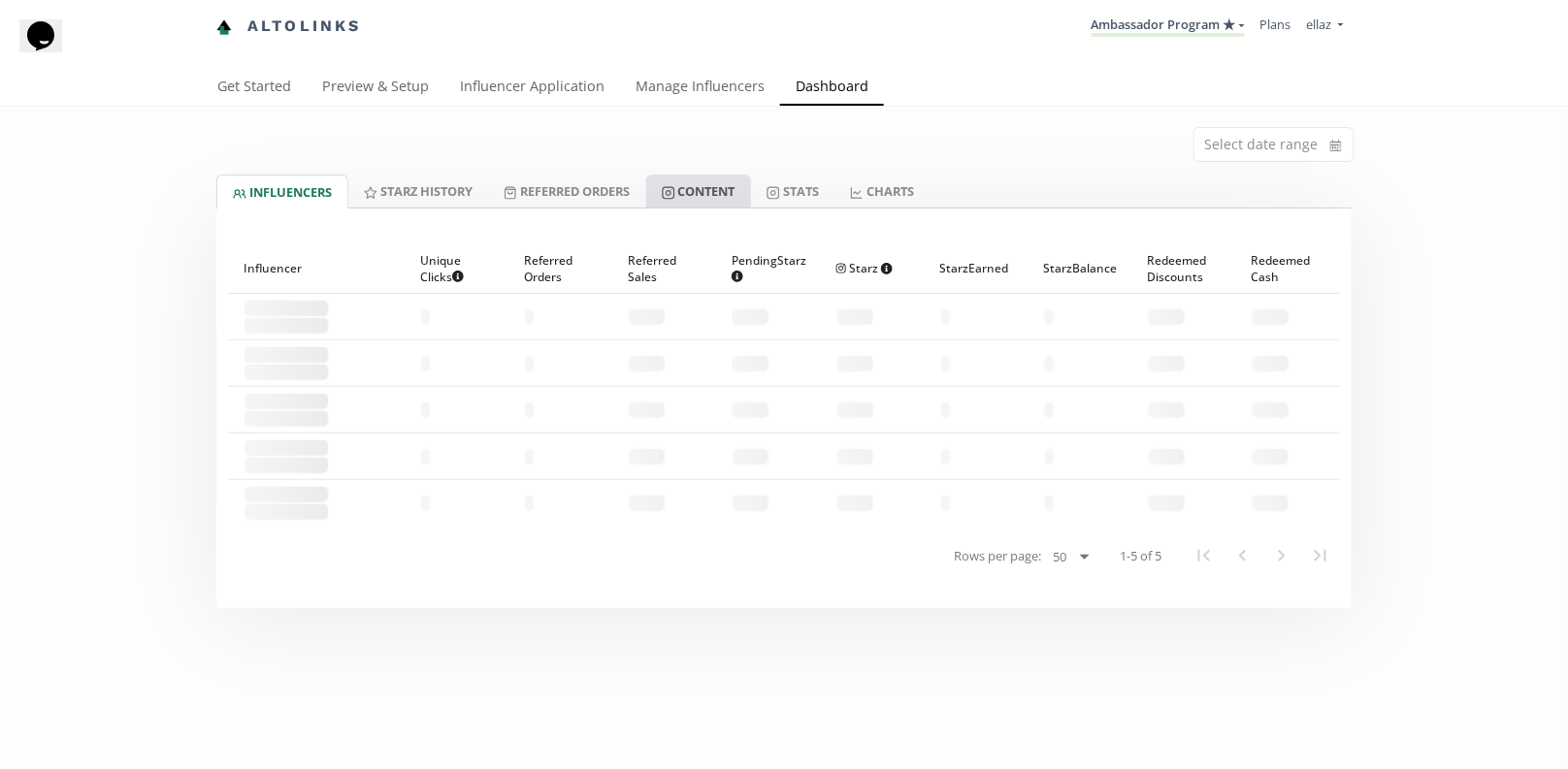 click on "Content" at bounding box center (699, 191) 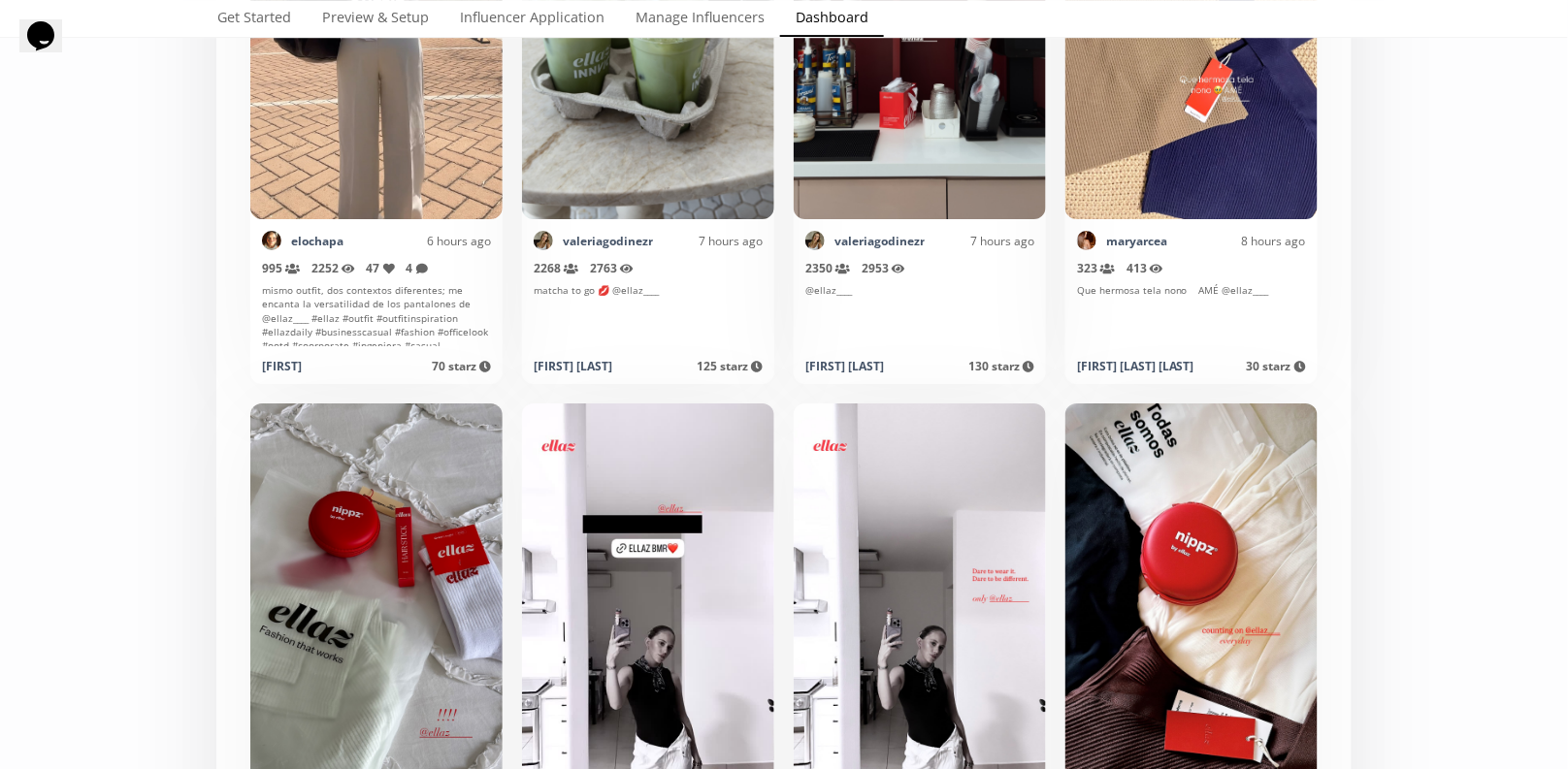 scroll, scrollTop: 2073, scrollLeft: 0, axis: vertical 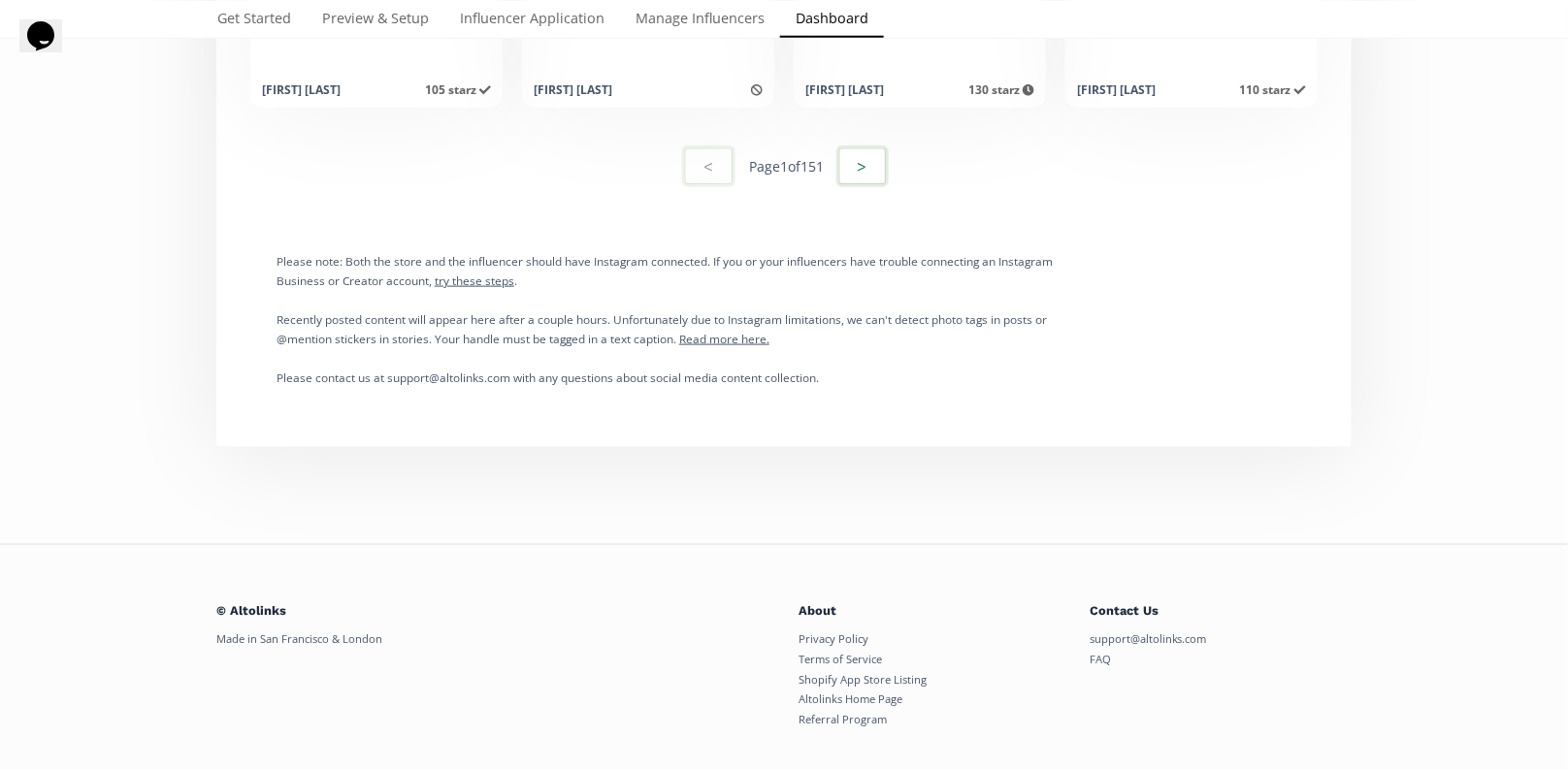 click on ">" at bounding box center (863, 166) 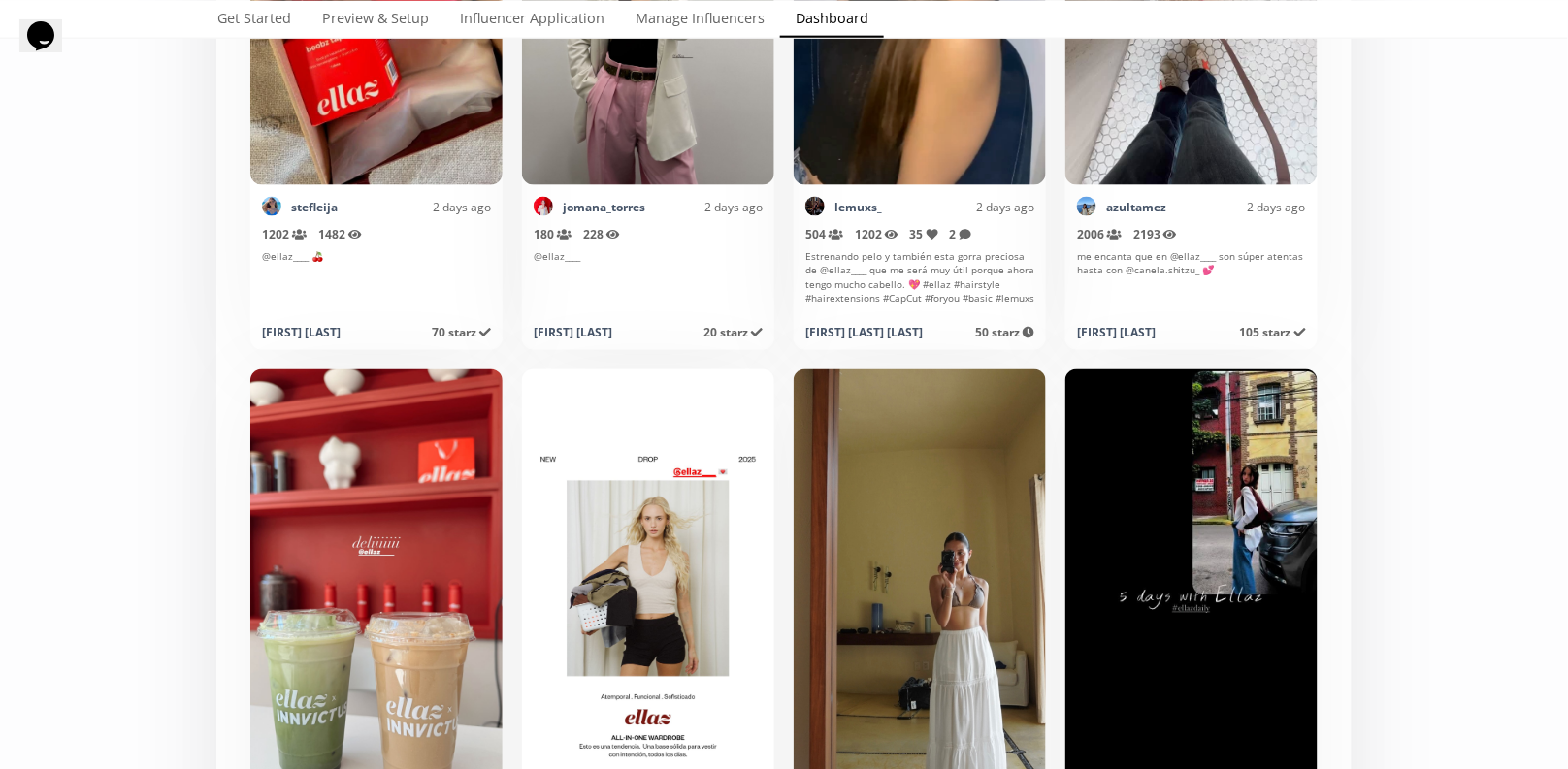 scroll, scrollTop: 834, scrollLeft: 0, axis: vertical 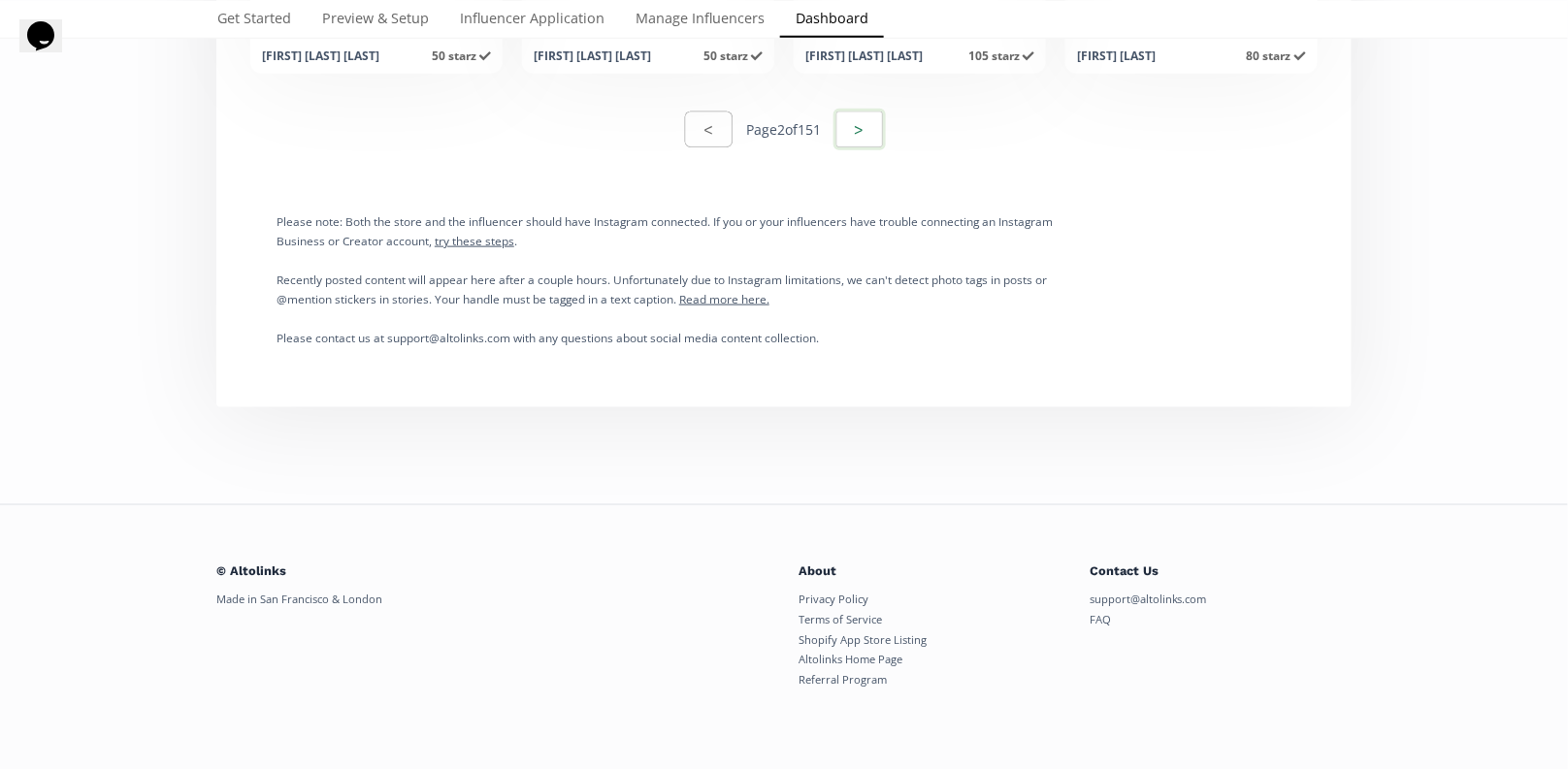 click on ">" at bounding box center (860, 129) 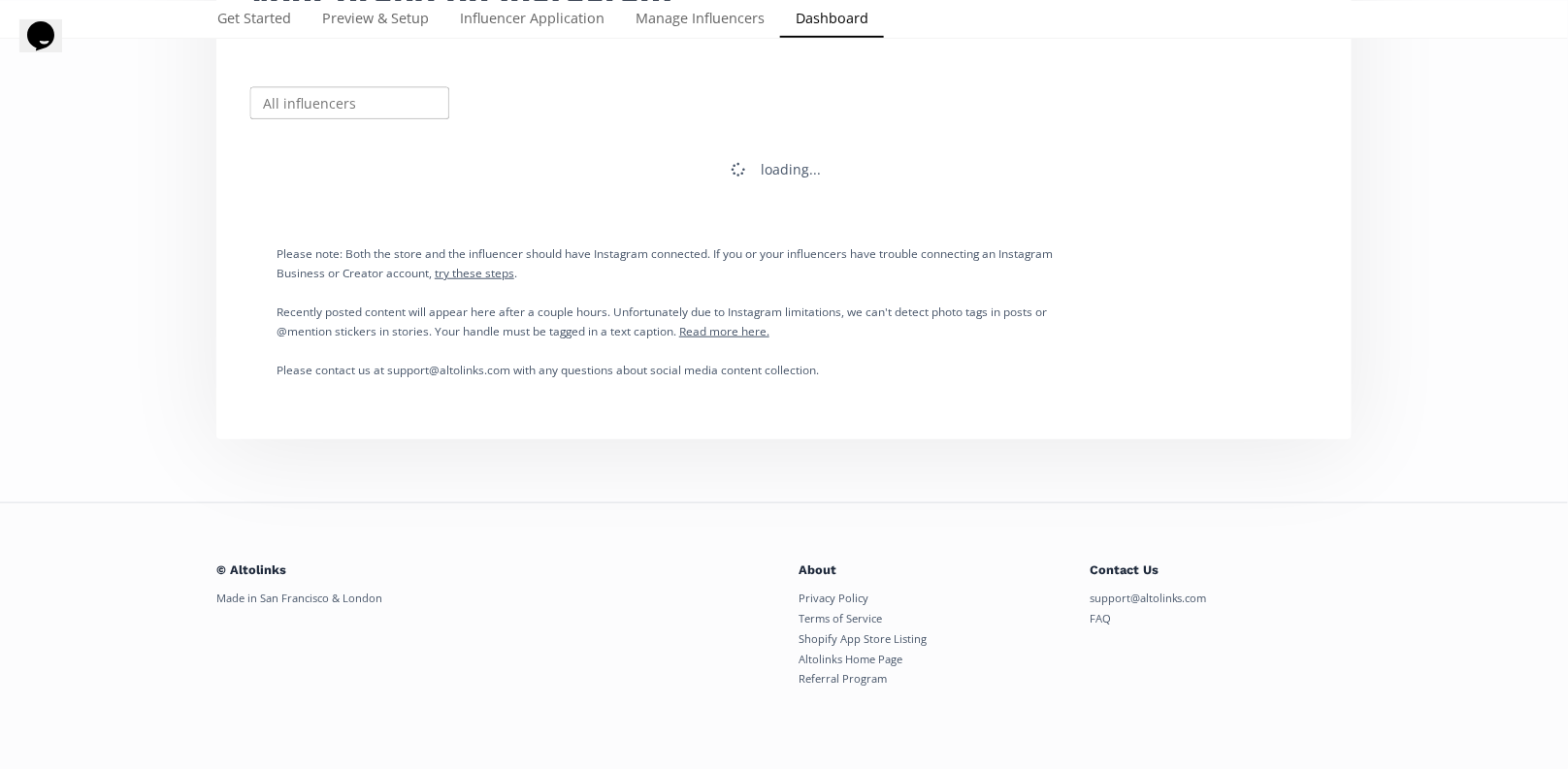 scroll, scrollTop: 371, scrollLeft: 0, axis: vertical 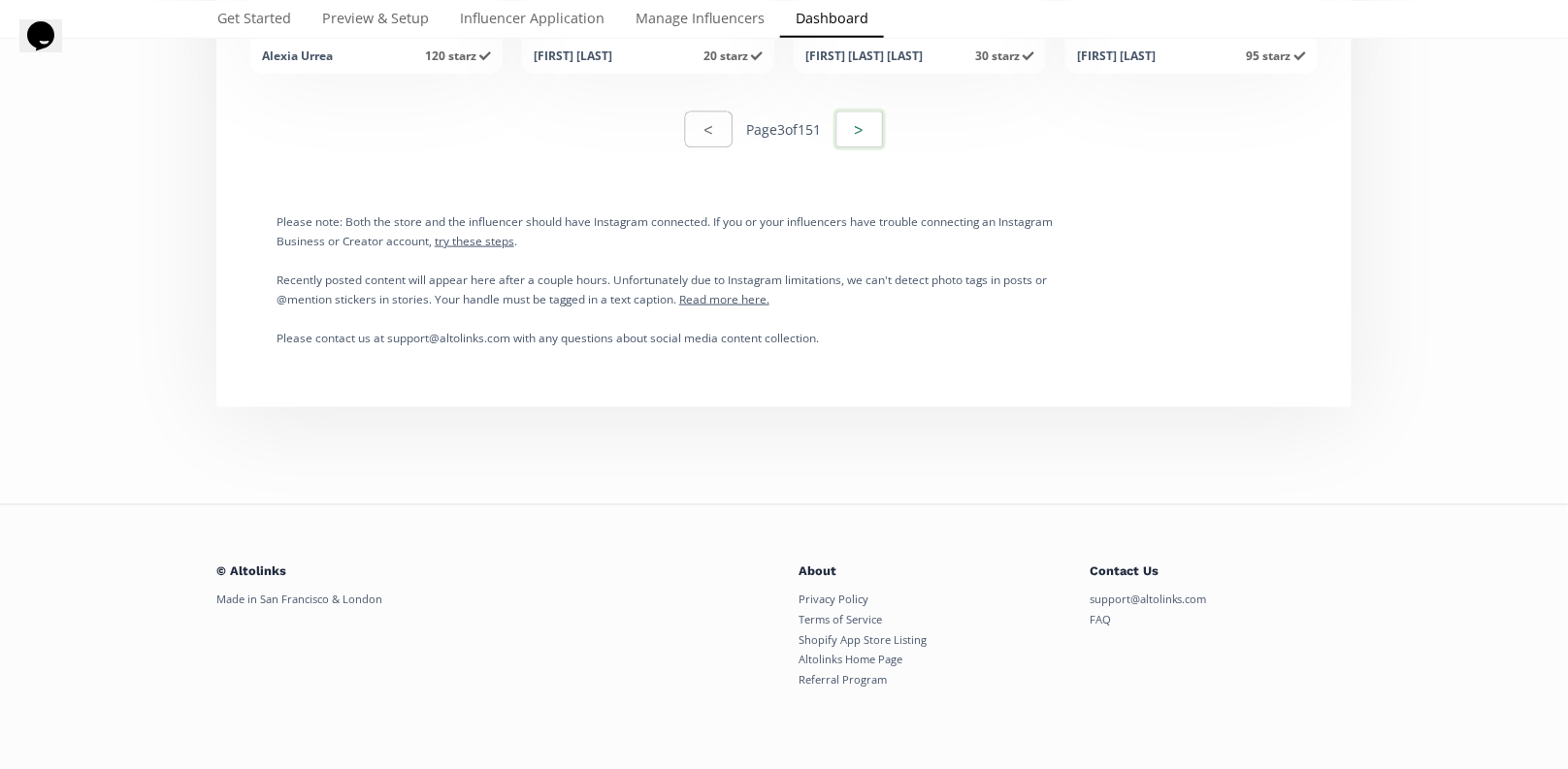 click on ">" at bounding box center (860, 129) 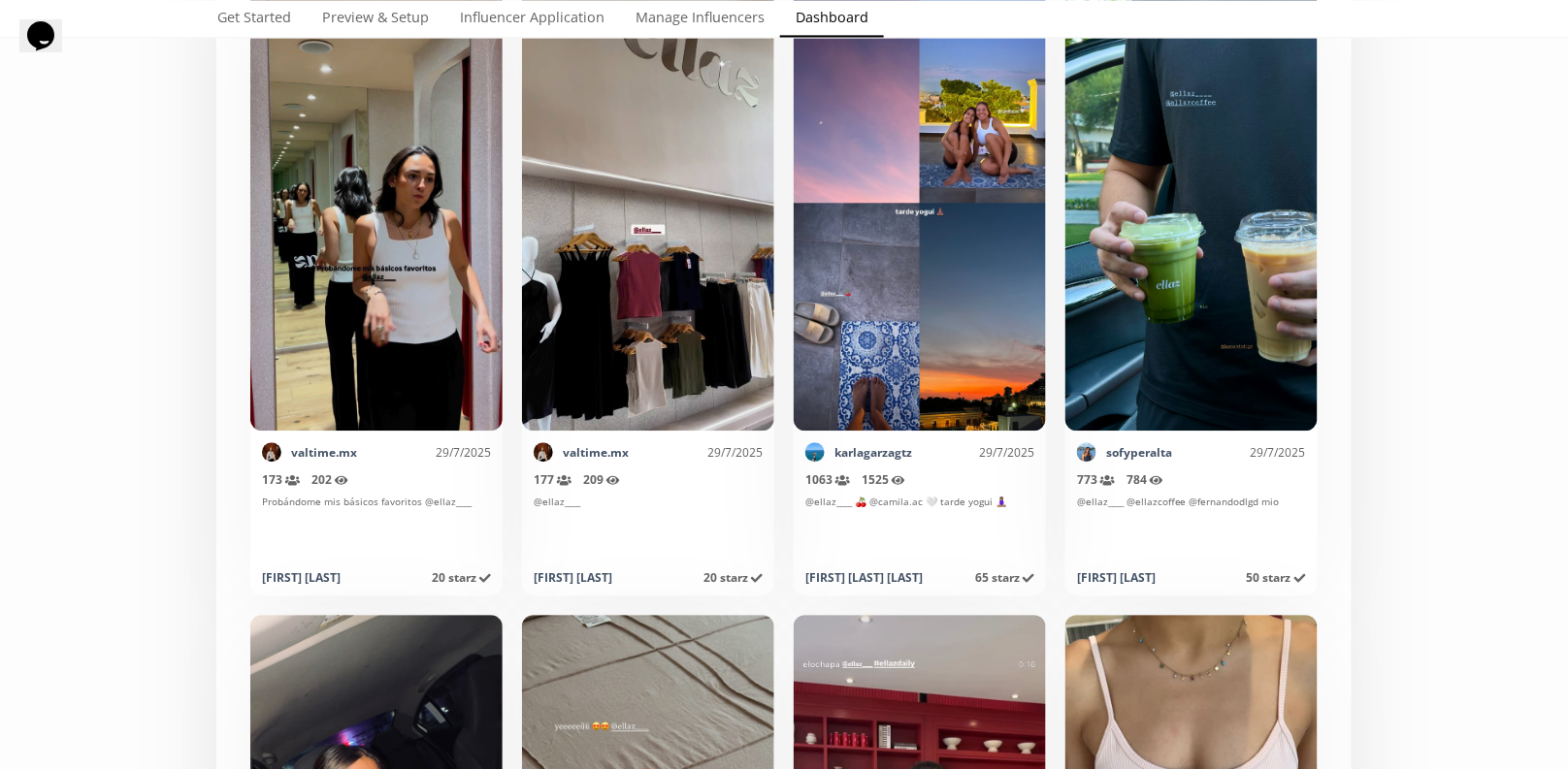 scroll, scrollTop: 3591, scrollLeft: 0, axis: vertical 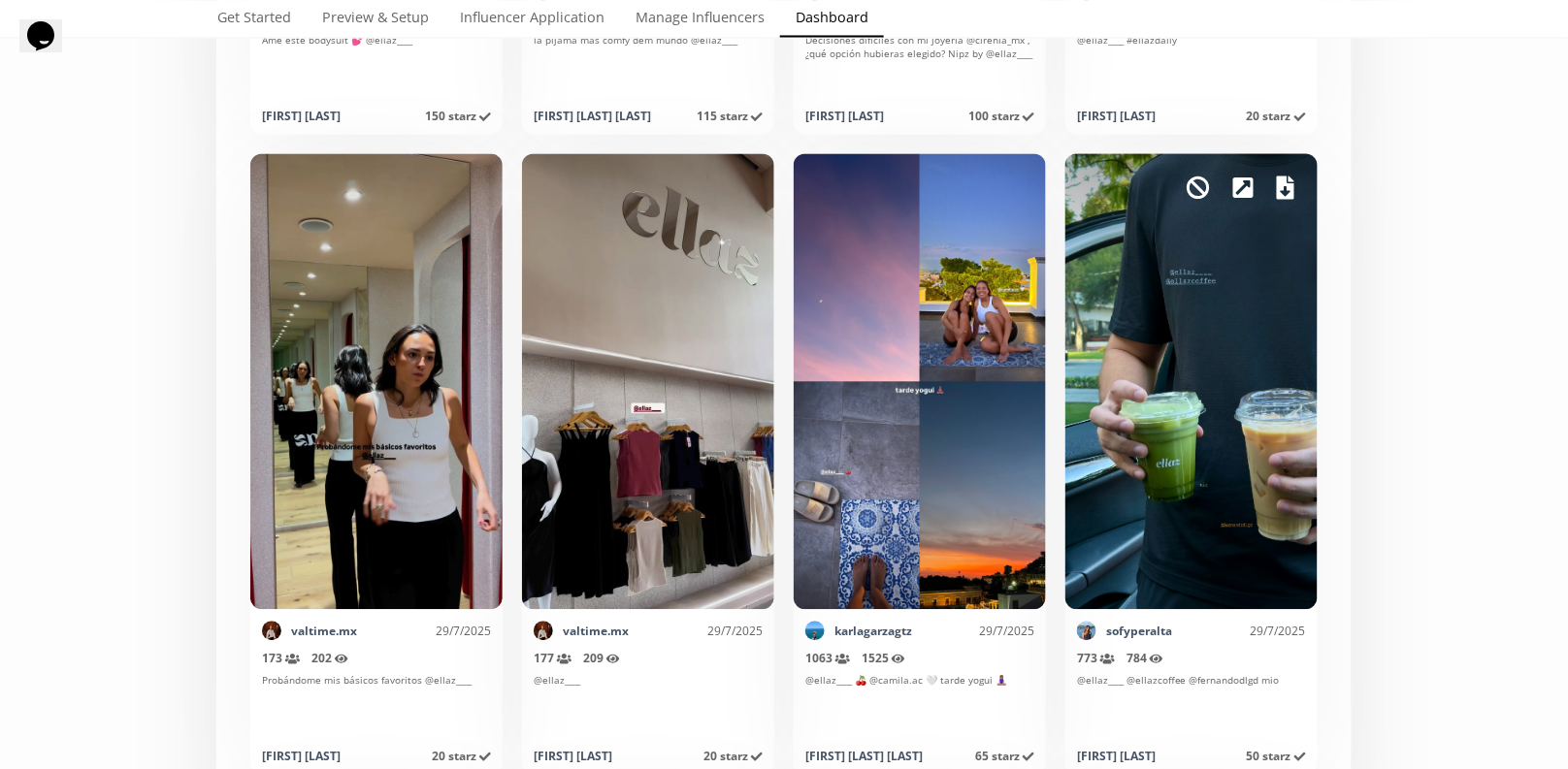 click 